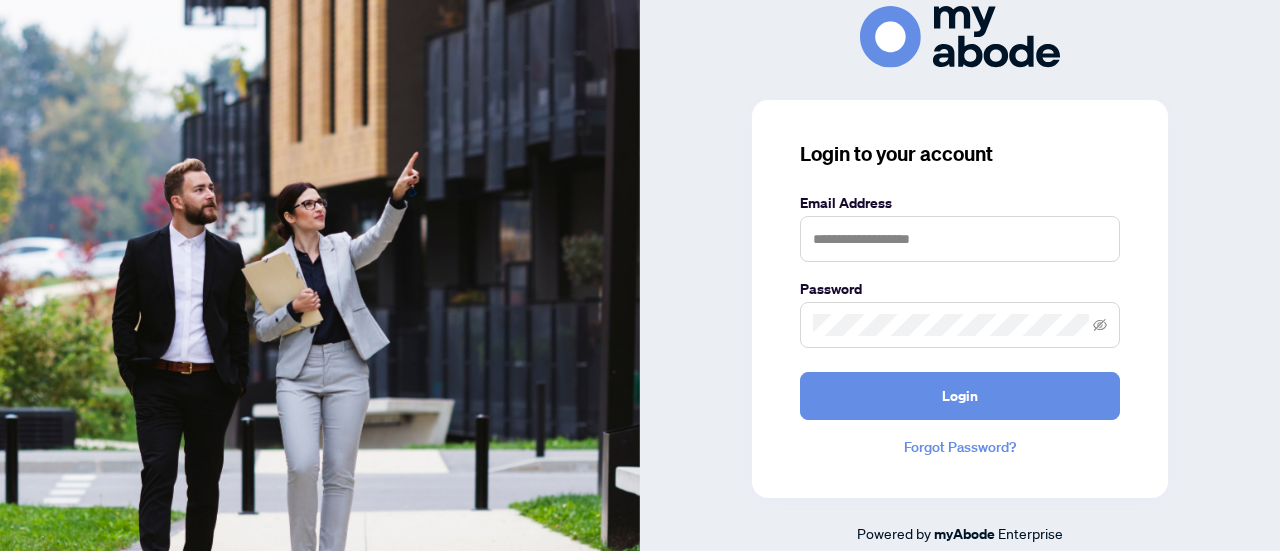 scroll, scrollTop: 0, scrollLeft: 0, axis: both 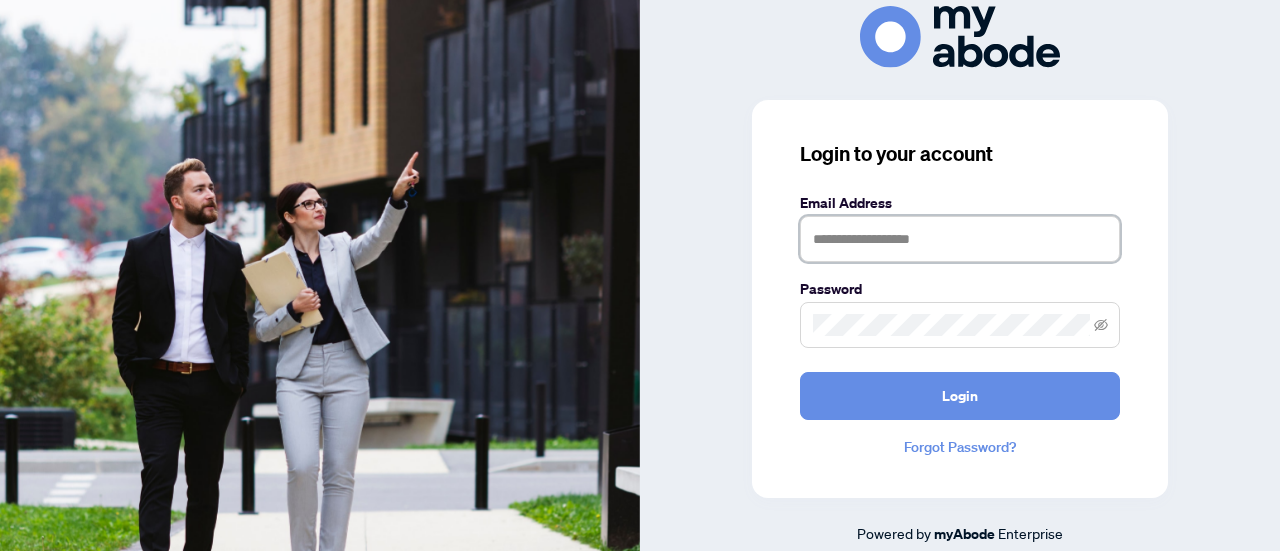 click at bounding box center [960, 239] 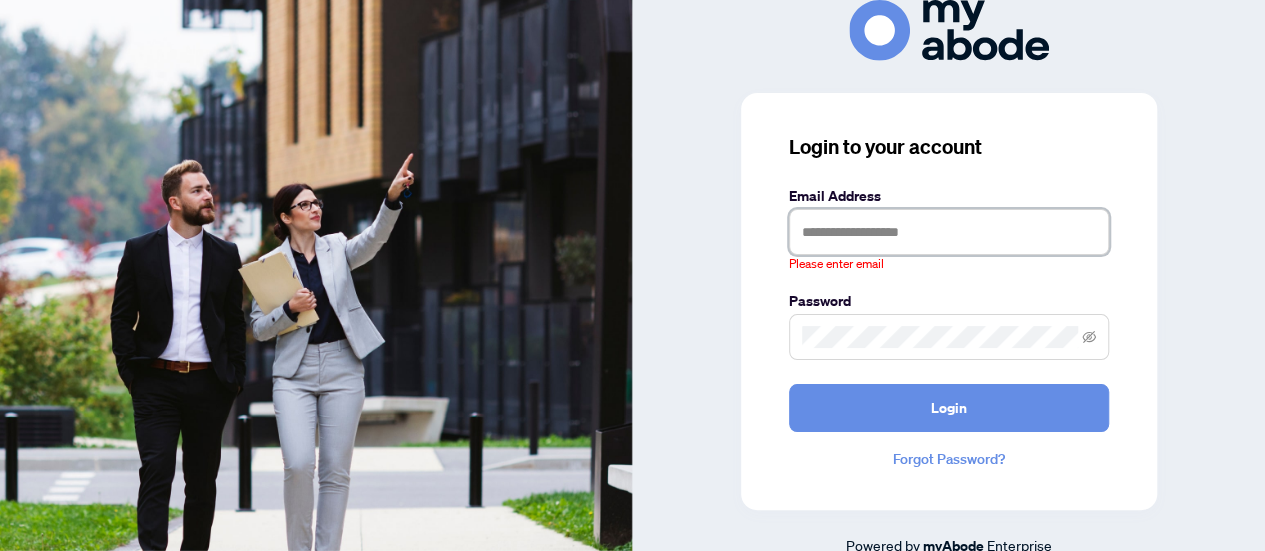 type on "**********" 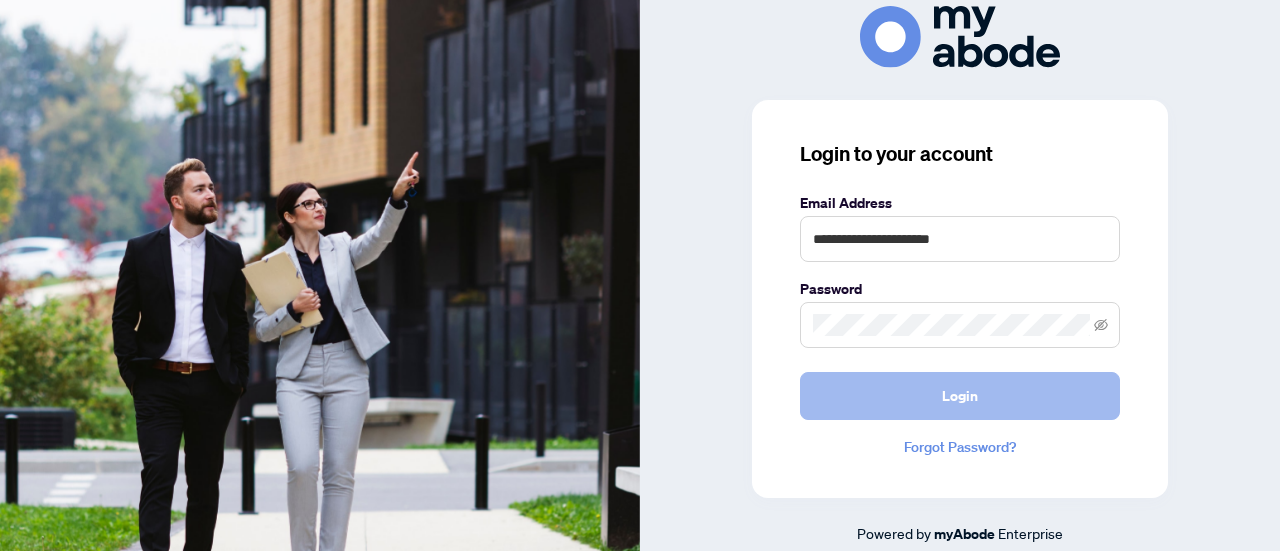 click on "Login" at bounding box center (960, 396) 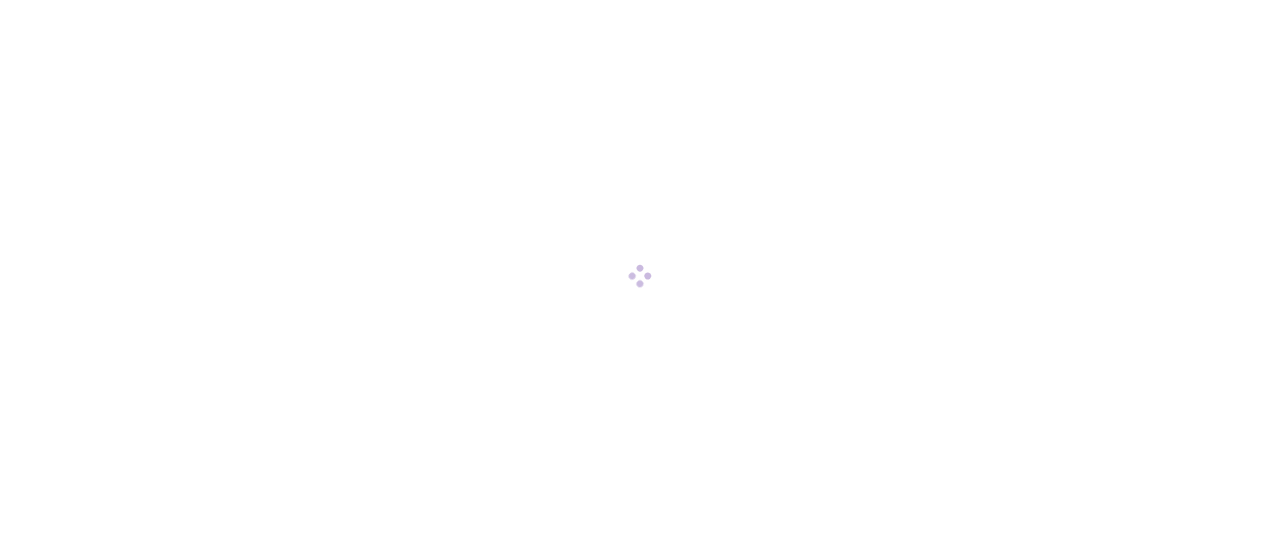 scroll, scrollTop: 0, scrollLeft: 0, axis: both 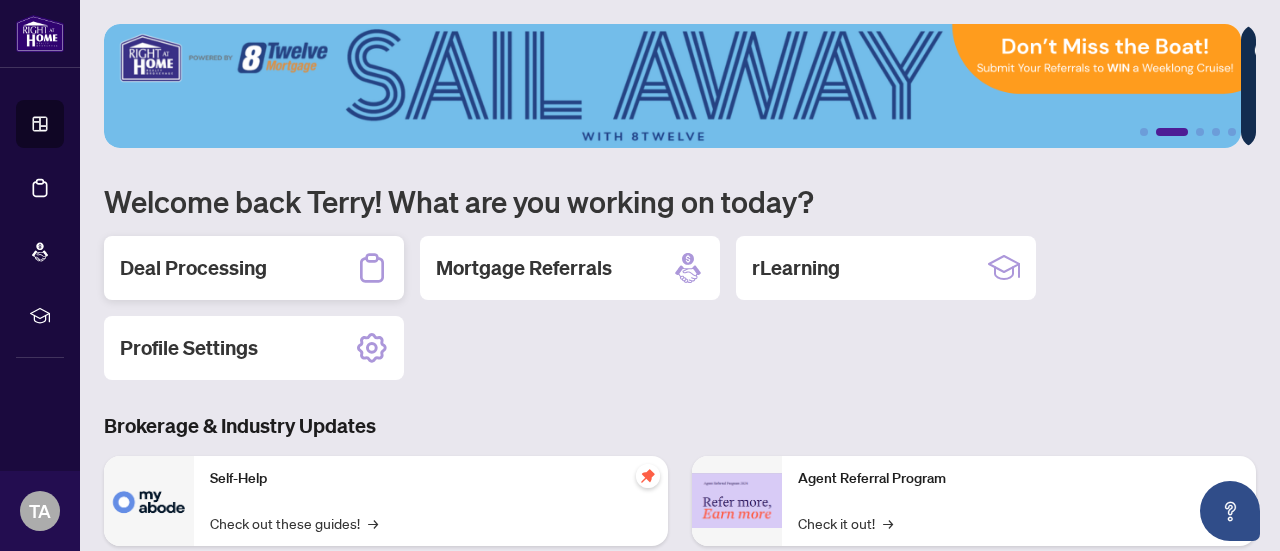 click on "Deal Processing" at bounding box center [254, 268] 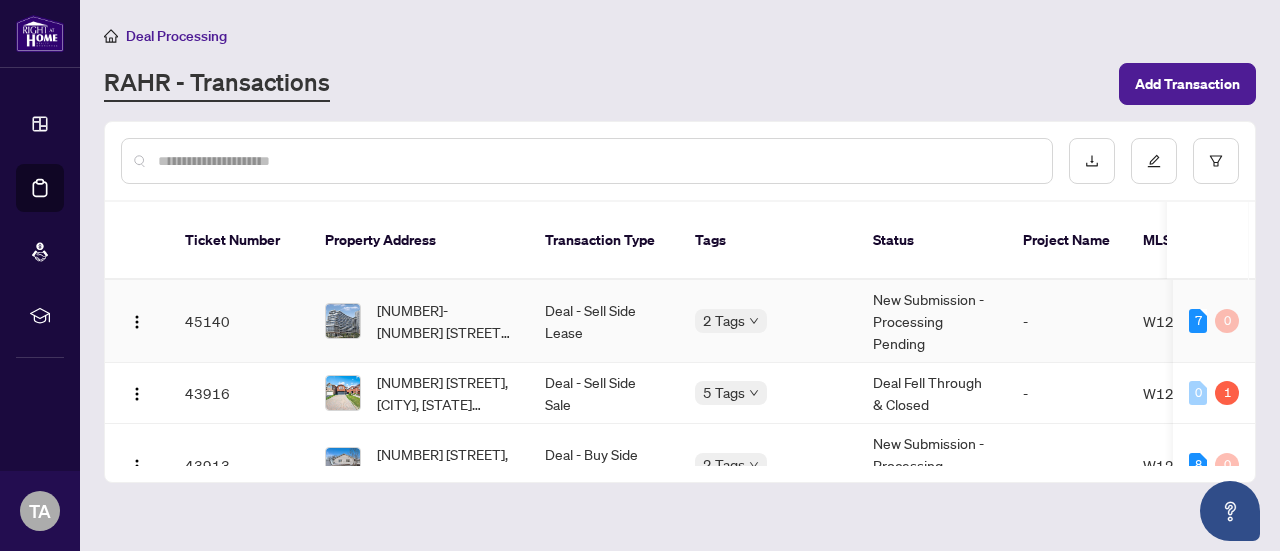 click on "New Submission - Processing Pending" at bounding box center [932, 321] 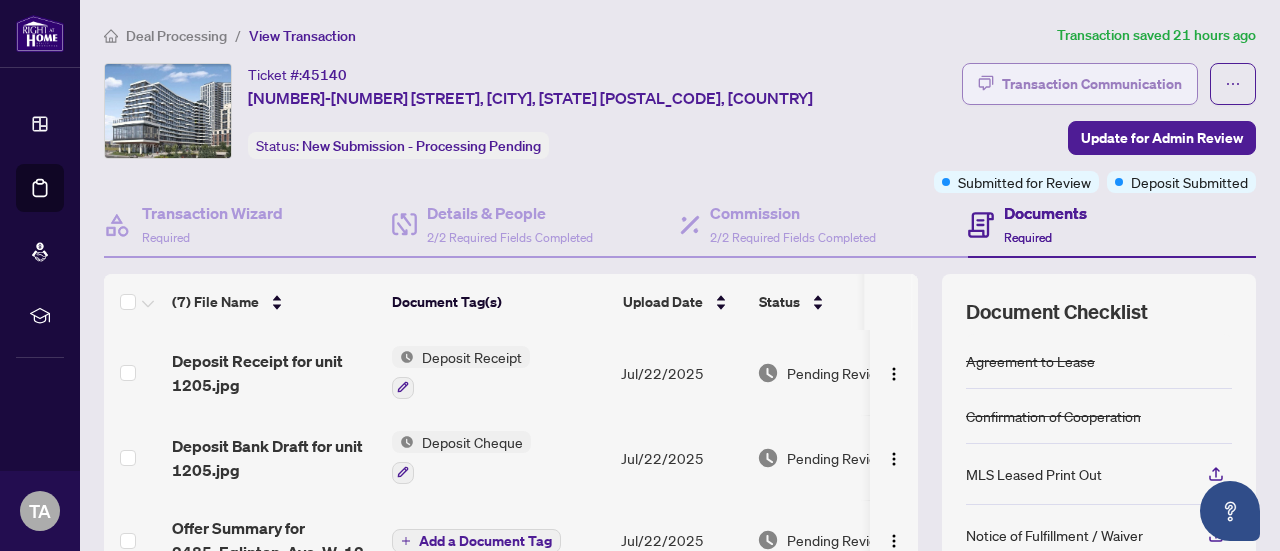 click on "Transaction Communication" at bounding box center [1092, 84] 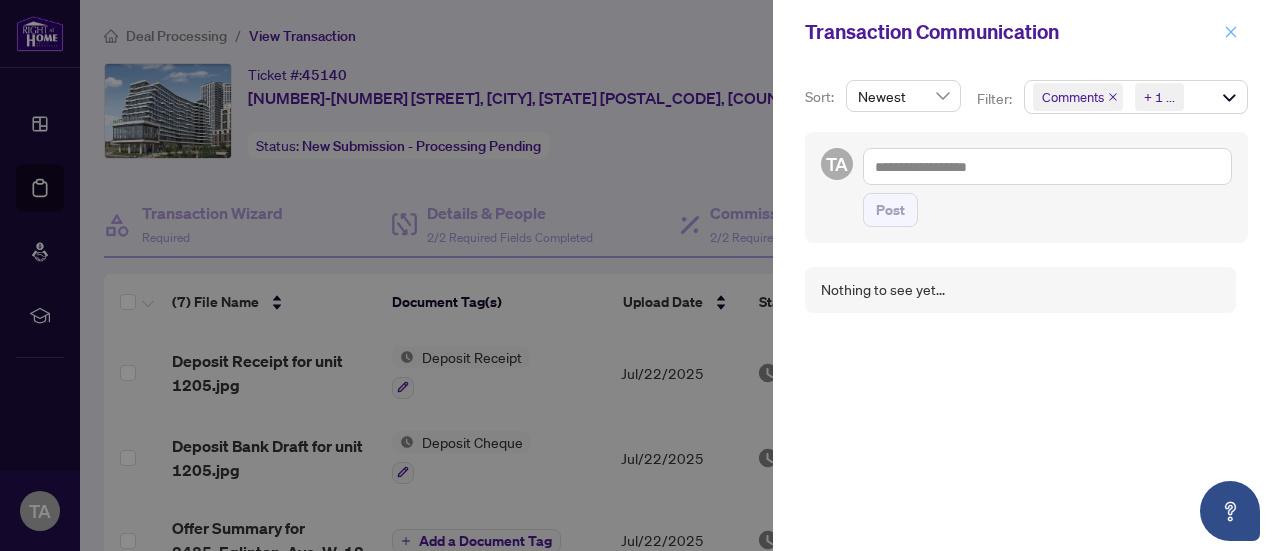 click 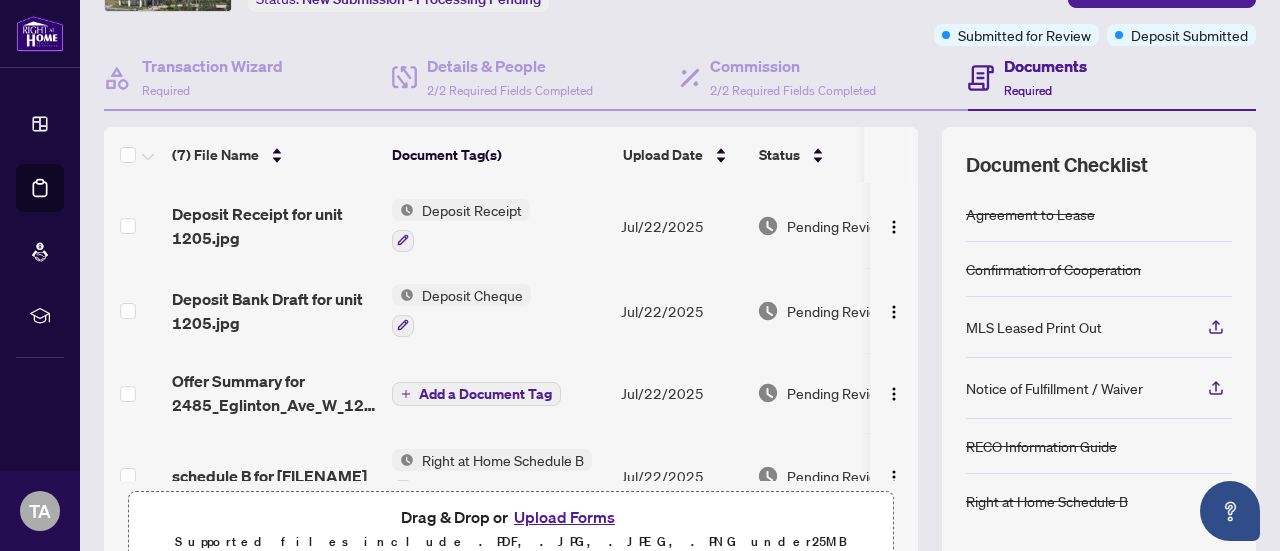scroll, scrollTop: 158, scrollLeft: 0, axis: vertical 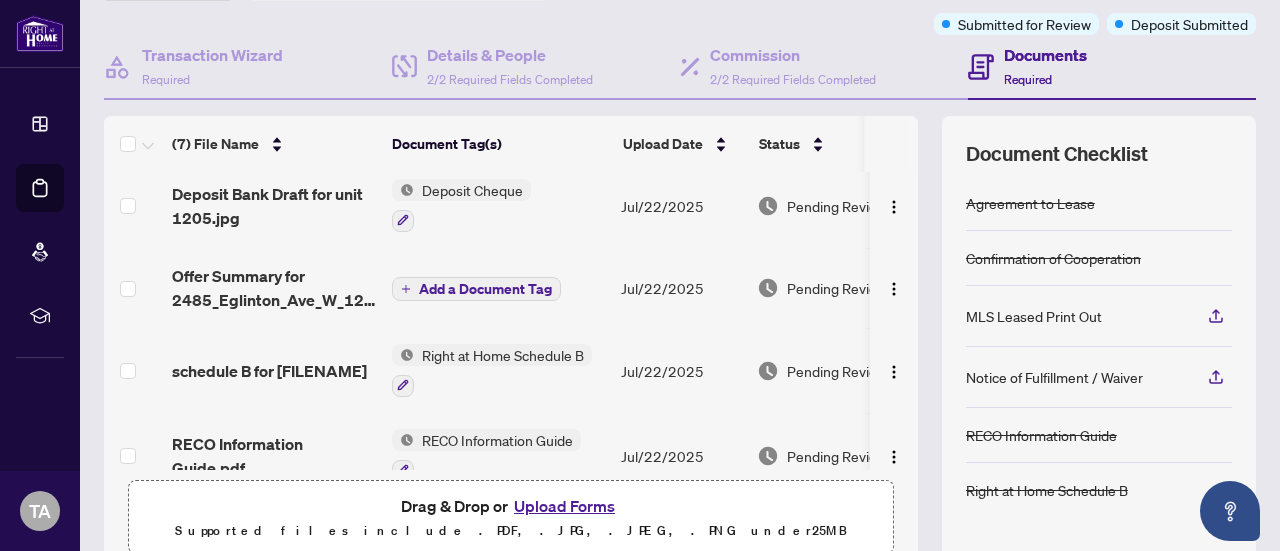 click on "Add a Document Tag" at bounding box center [485, 289] 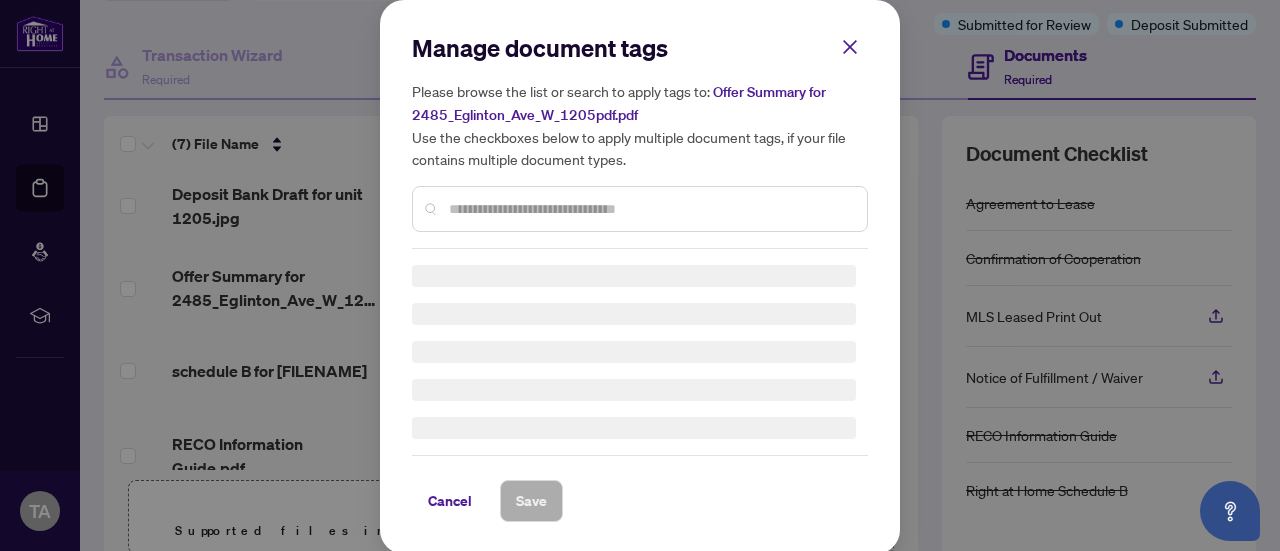click at bounding box center (650, 209) 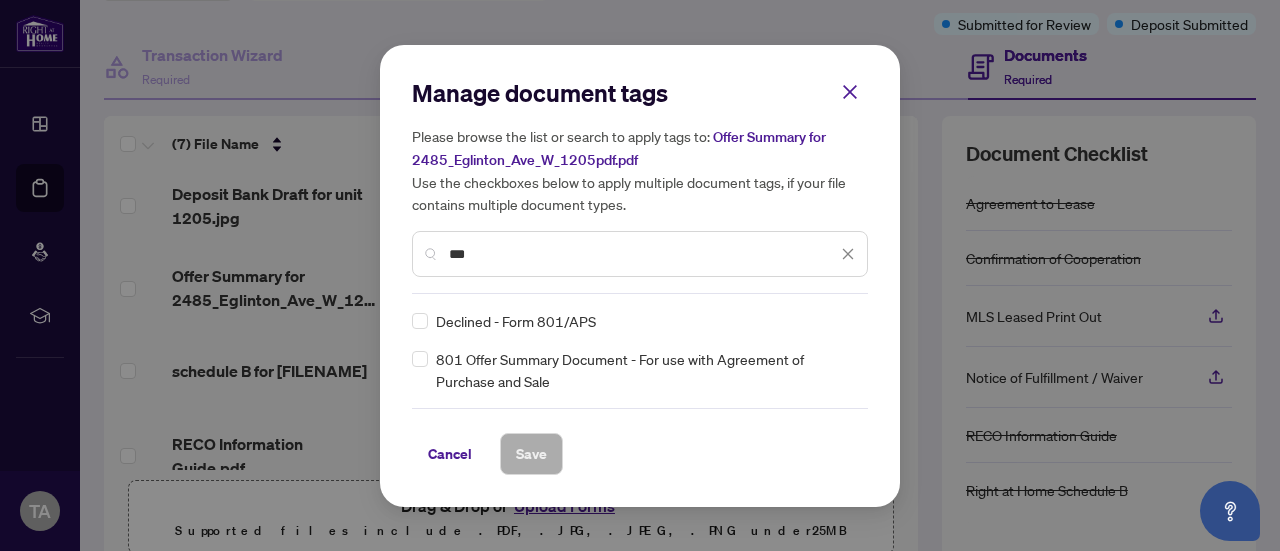 type on "***" 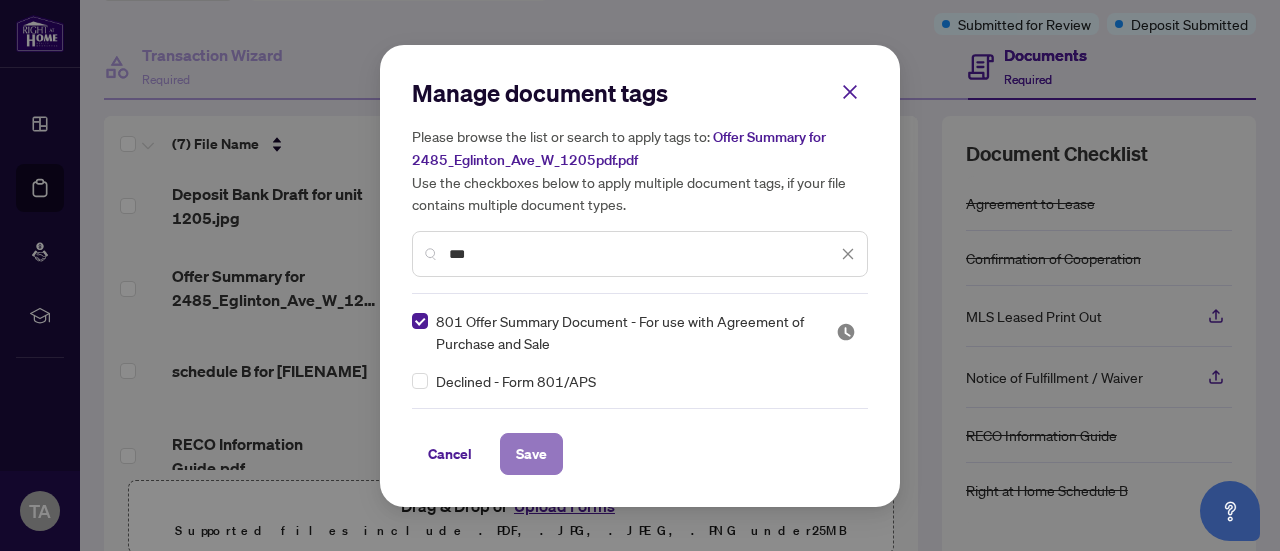 click on "Save" at bounding box center [531, 454] 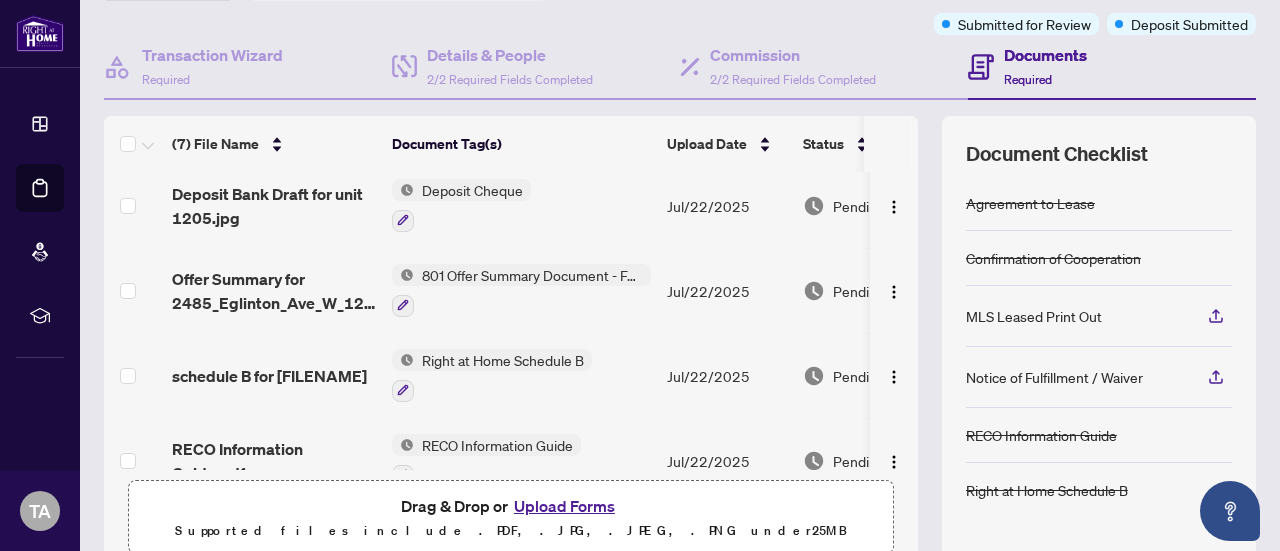 scroll, scrollTop: 0, scrollLeft: 0, axis: both 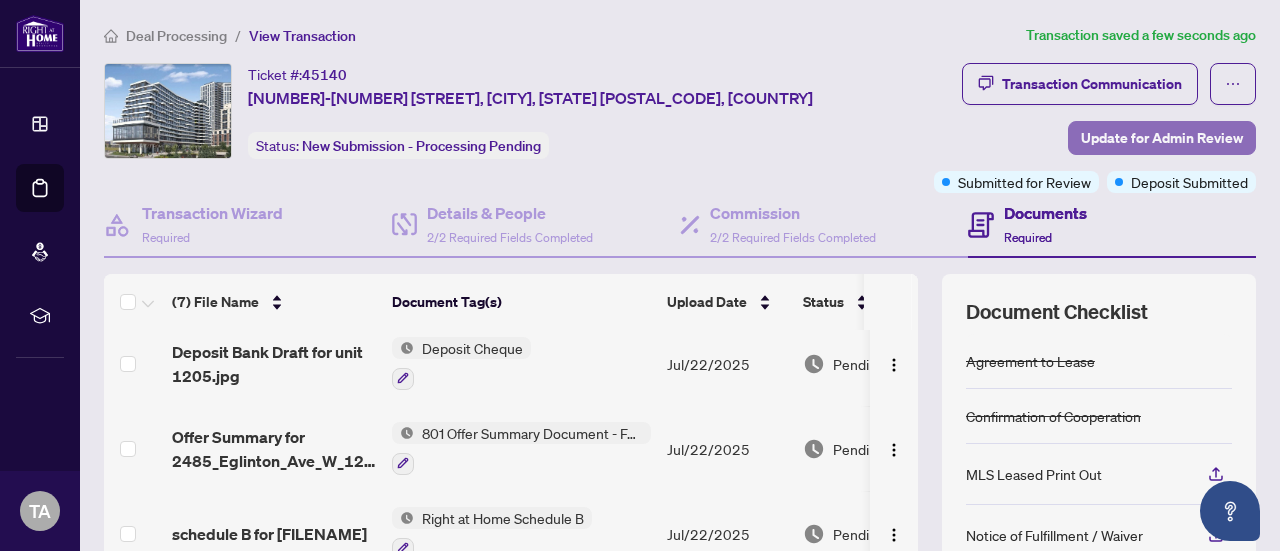 click on "Update for Admin Review" at bounding box center [1162, 138] 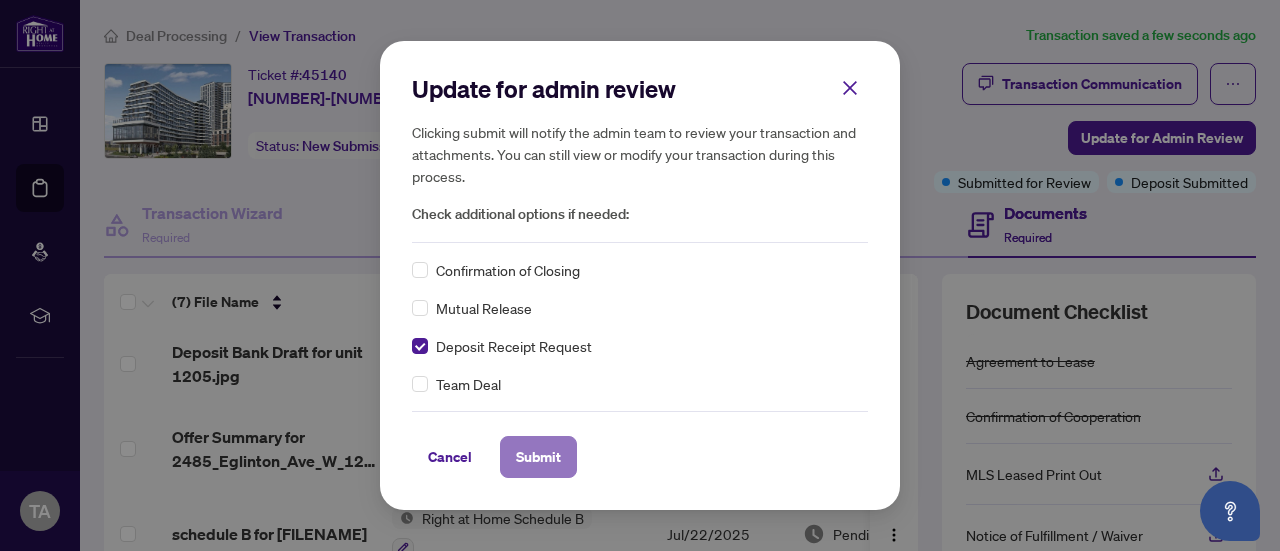 click on "Submit" at bounding box center (538, 457) 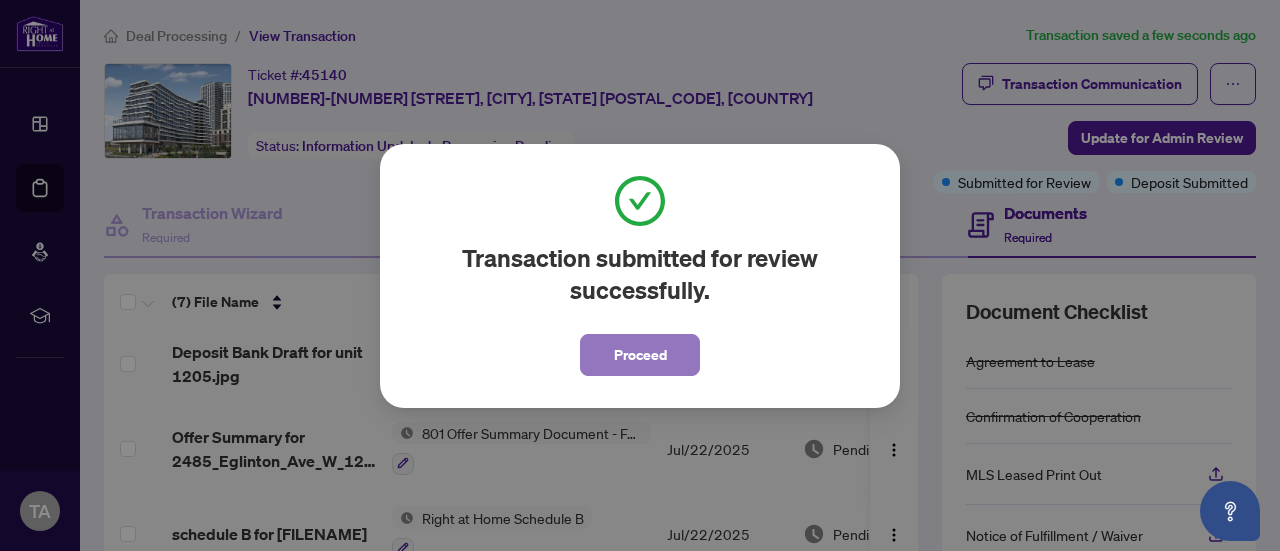 click on "Proceed" at bounding box center [640, 355] 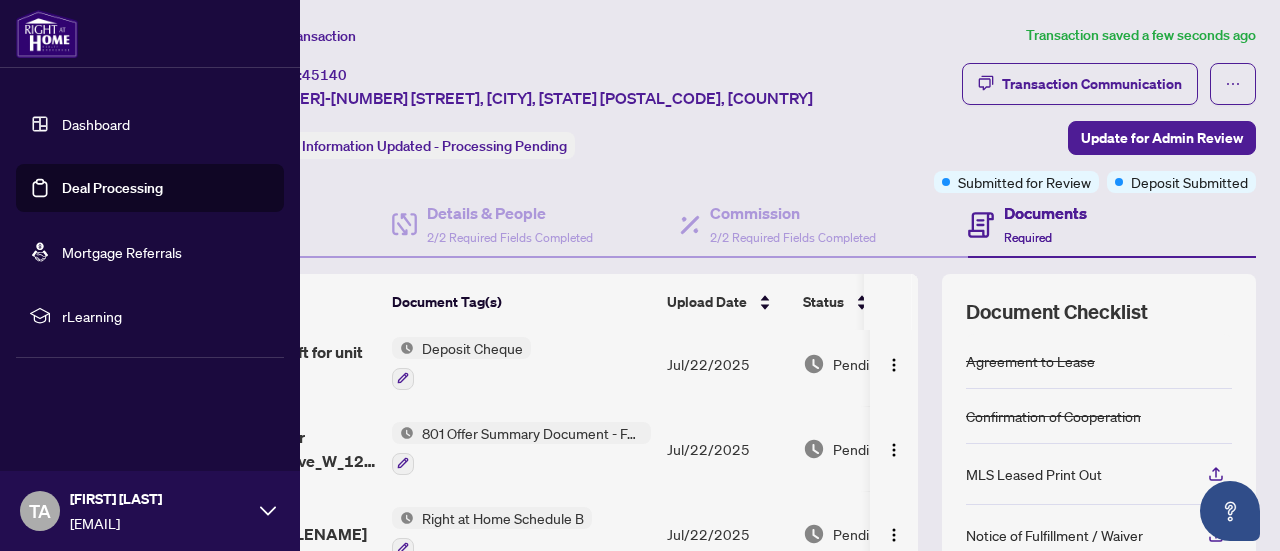 click at bounding box center [47, 34] 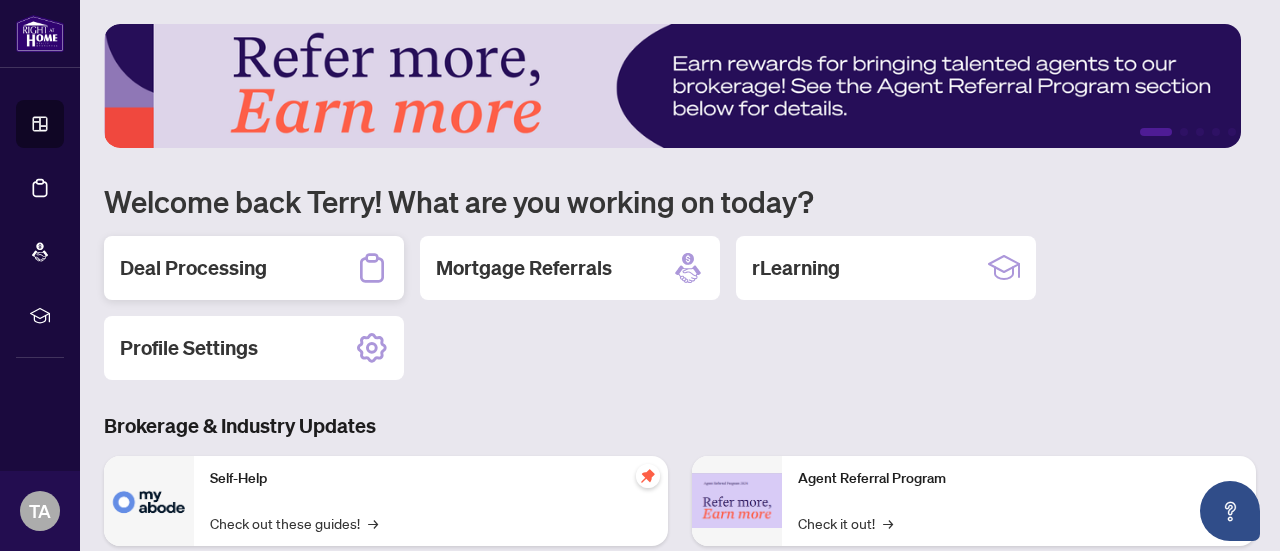 click on "Deal Processing" at bounding box center (193, 268) 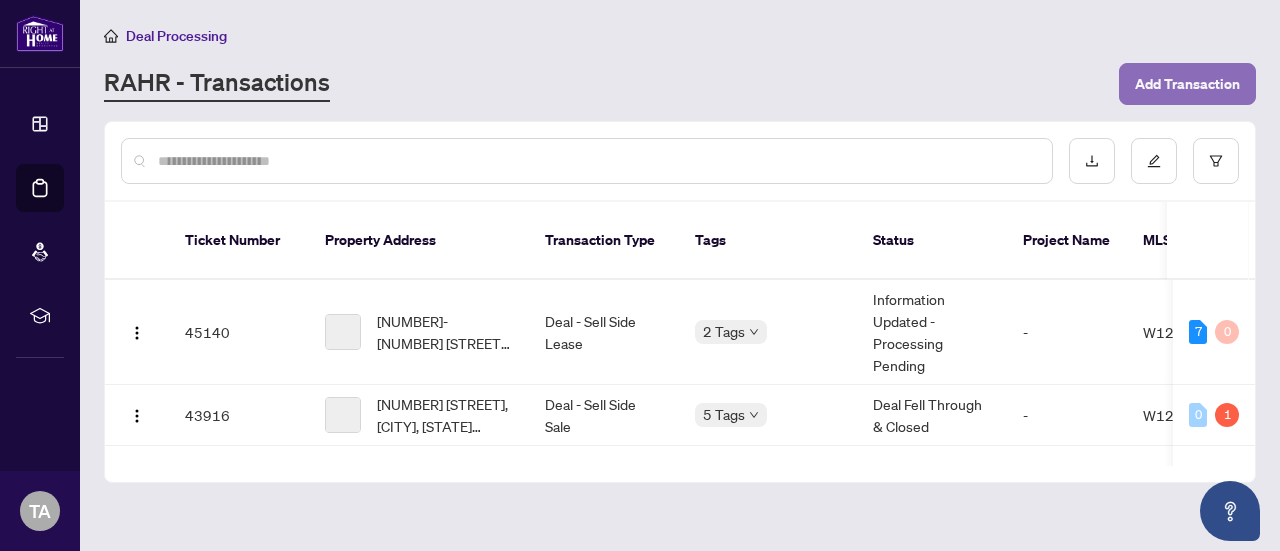 click on "Add Transaction" at bounding box center (1187, 84) 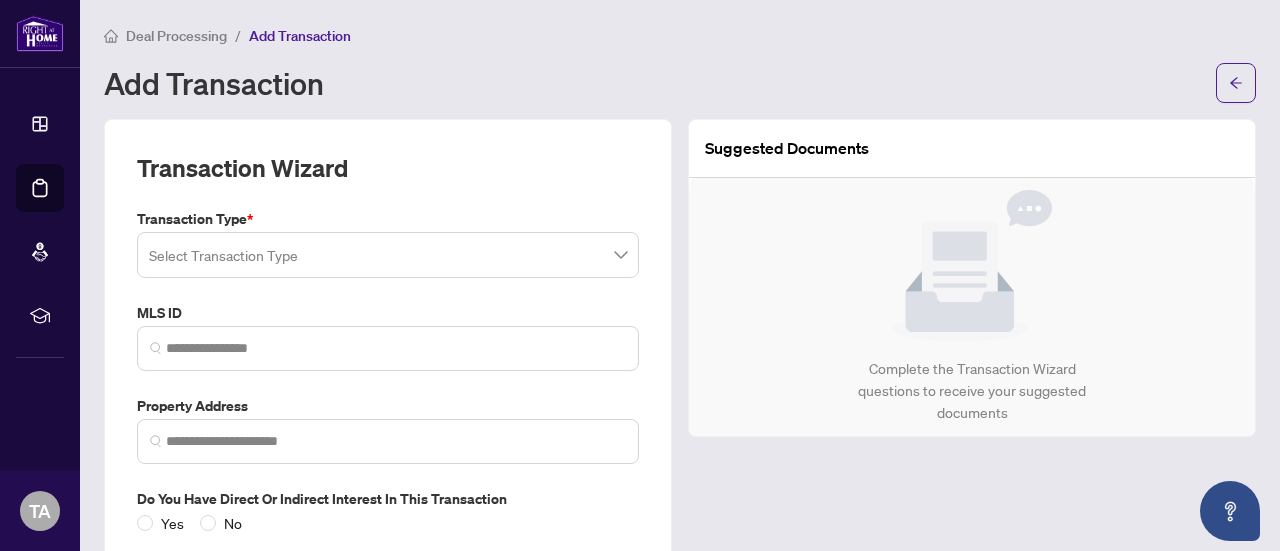 click at bounding box center (388, 255) 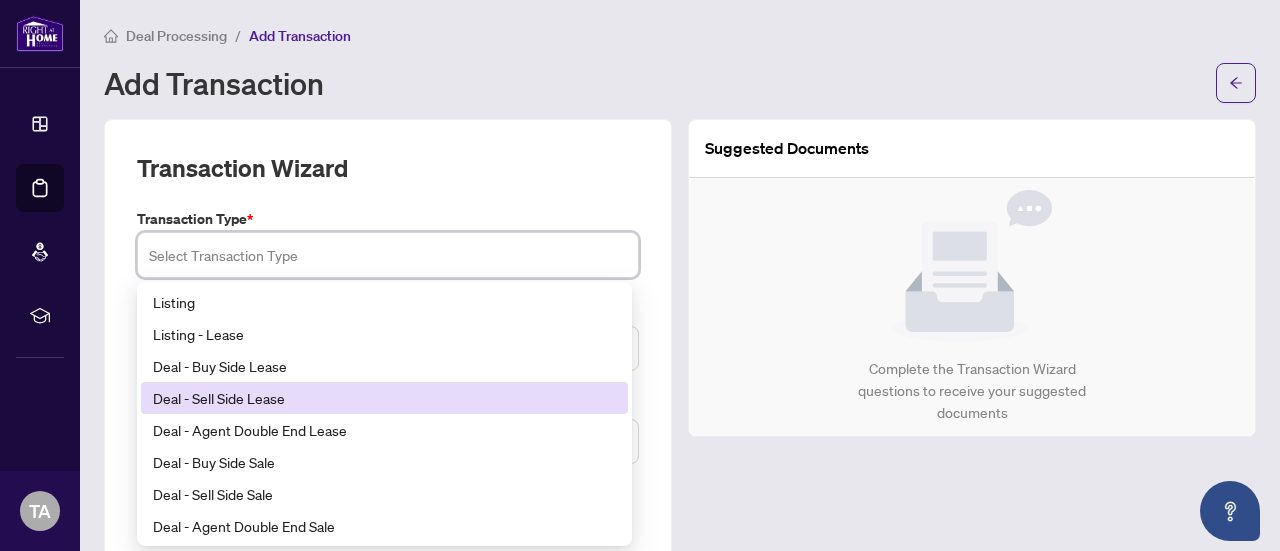 click on "Deal - Sell Side Lease" at bounding box center (384, 398) 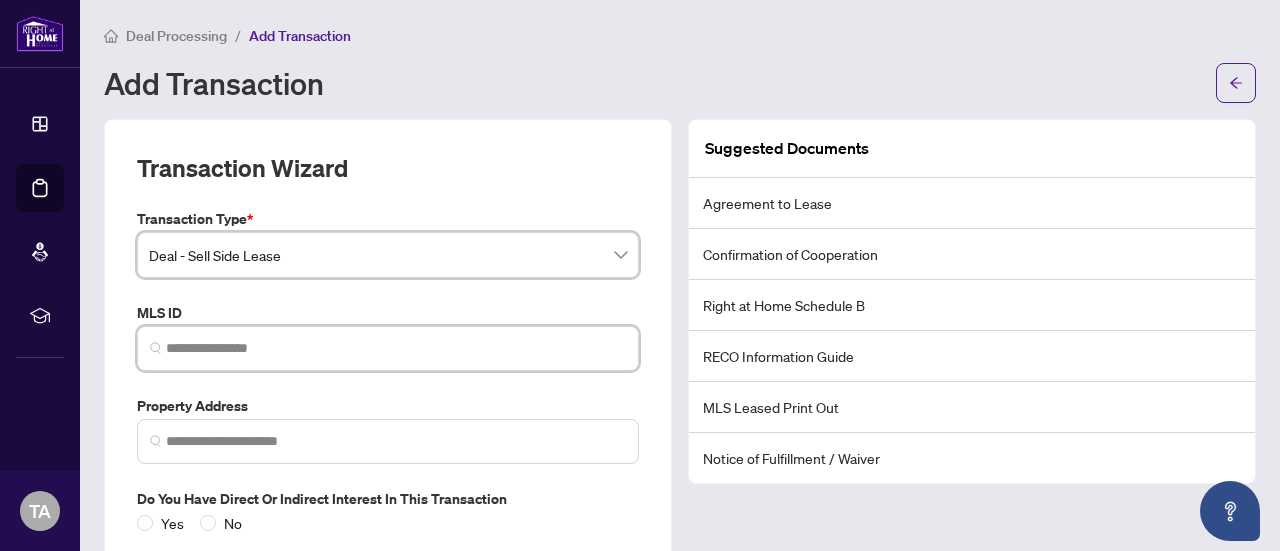 click at bounding box center [396, 348] 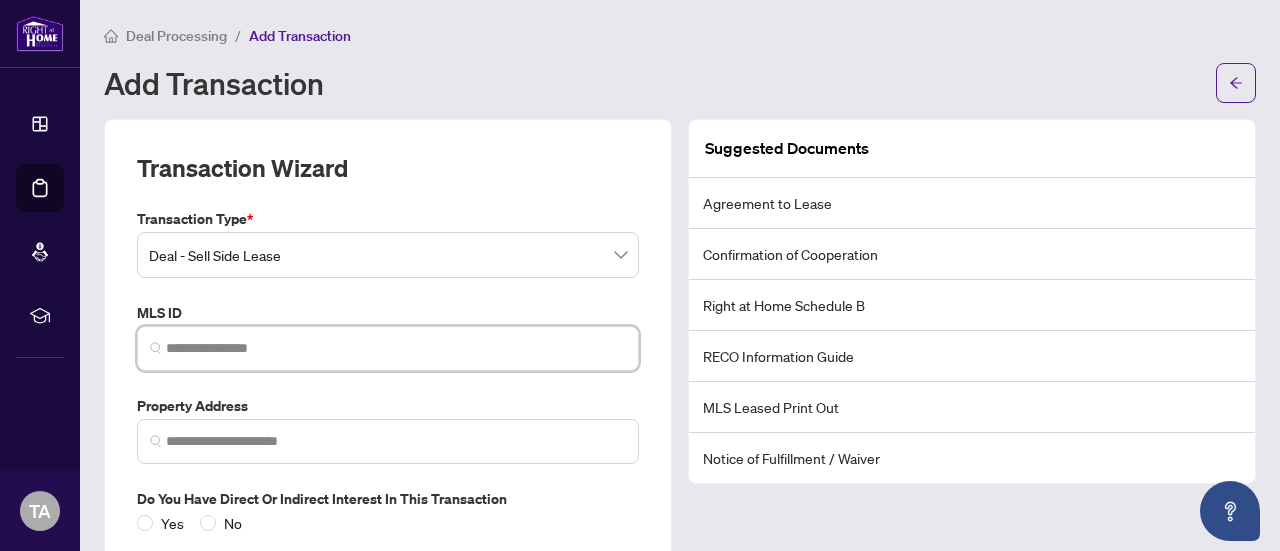paste on "*********" 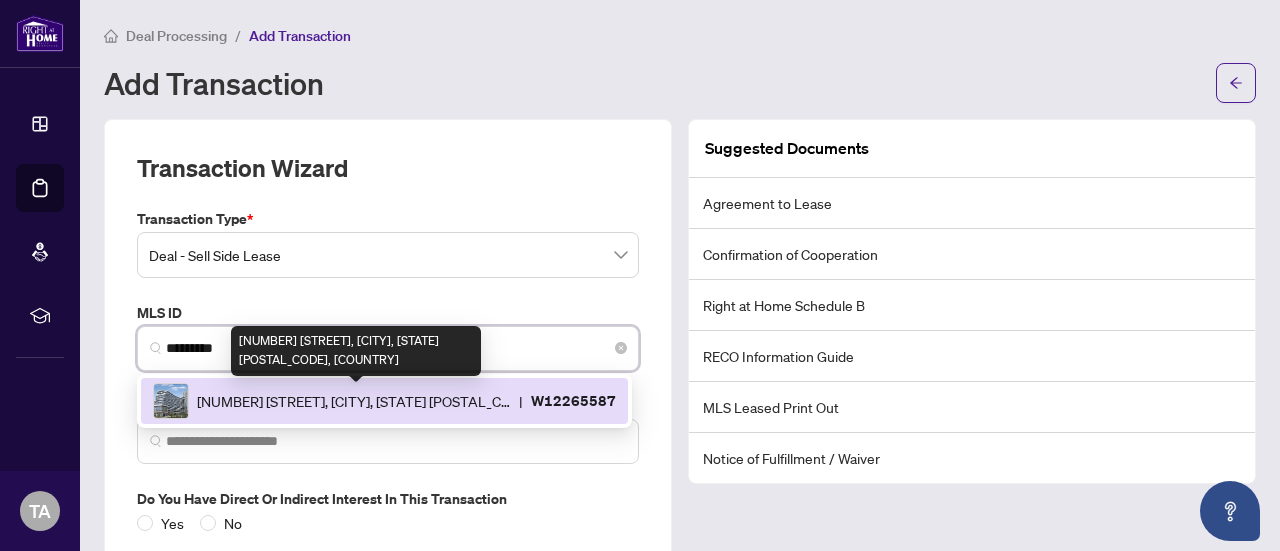 click on "[NUMBER] [STREET], [CITY], [STATE] [POSTAL_CODE], [COUNTRY]" at bounding box center (354, 401) 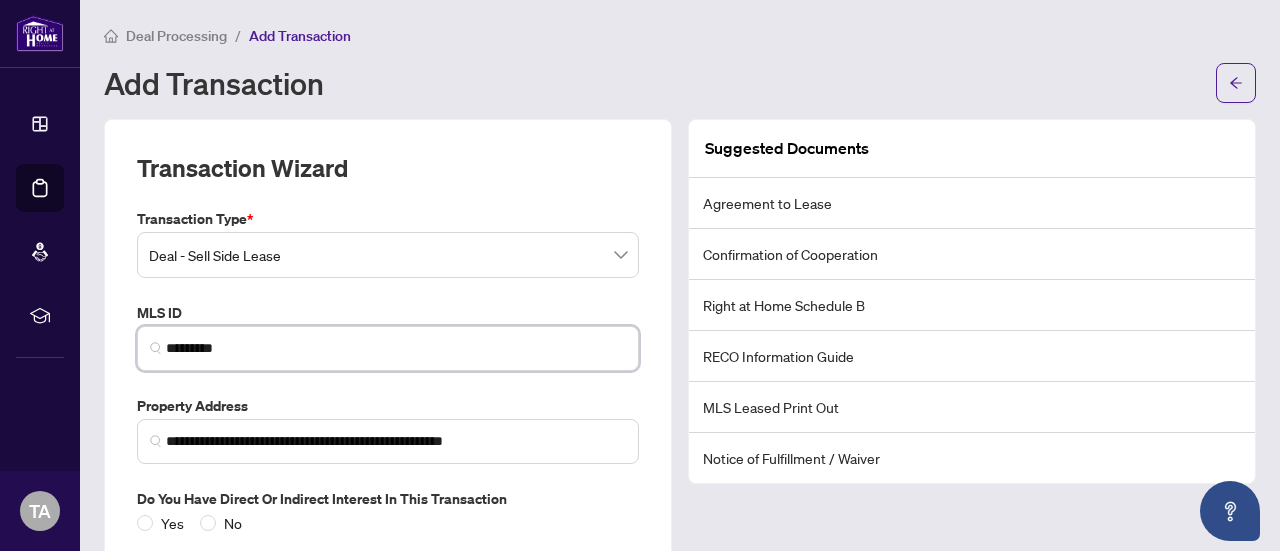type on "*********" 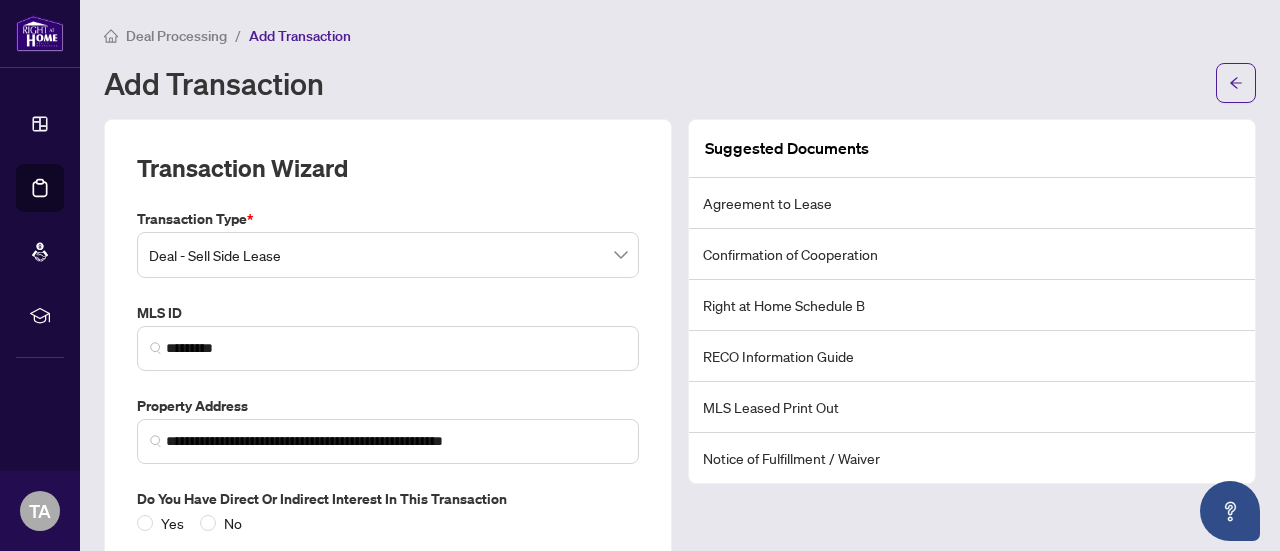 click on "Property Address" at bounding box center [388, 406] 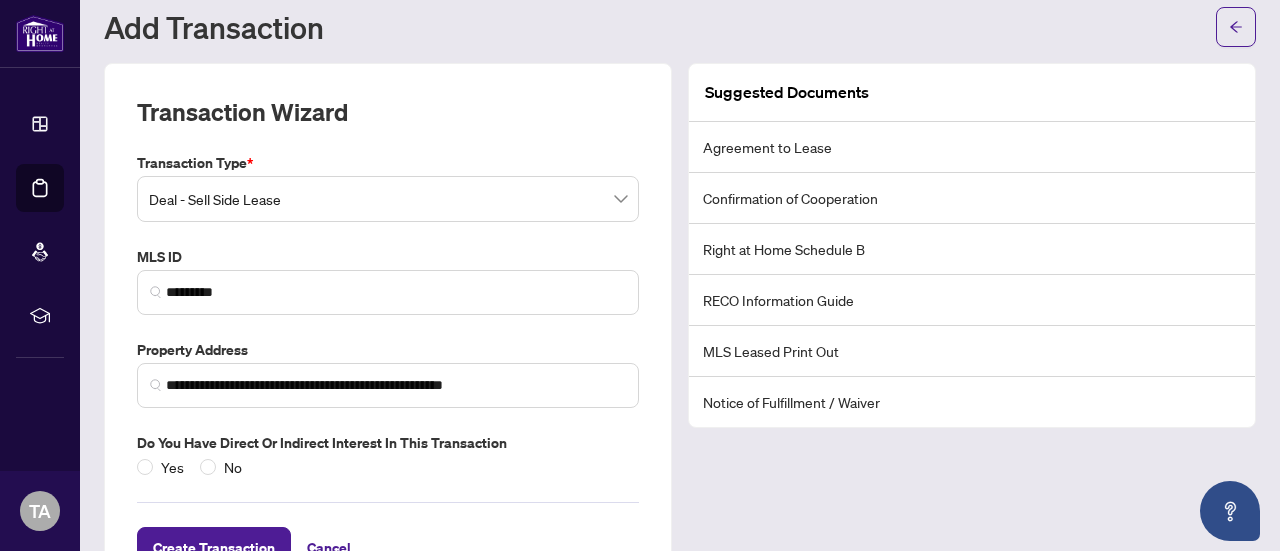 scroll, scrollTop: 126, scrollLeft: 0, axis: vertical 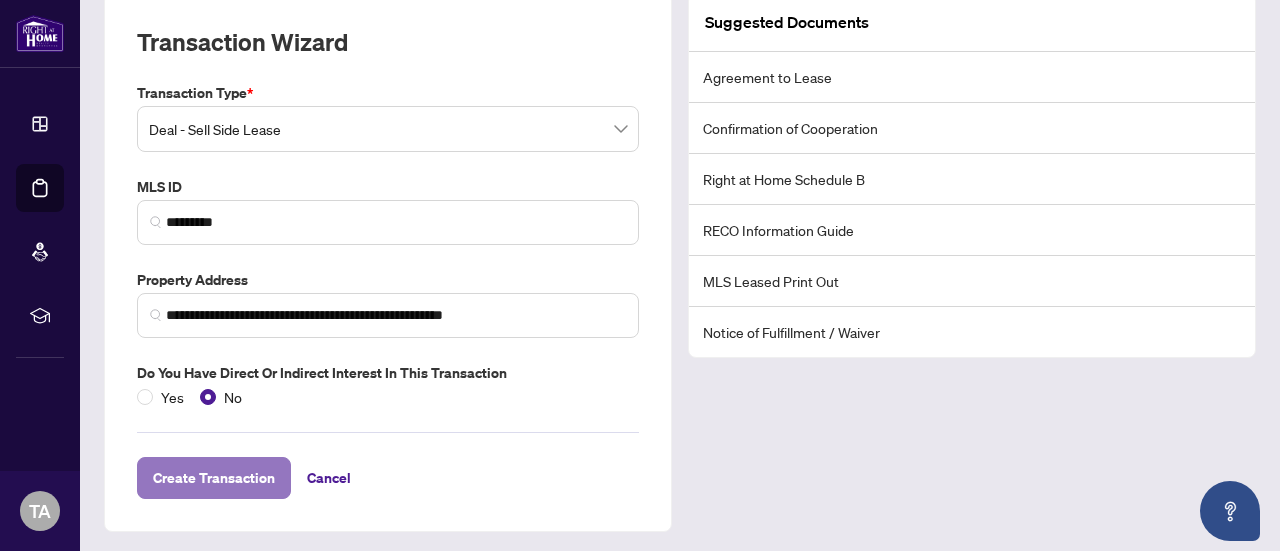 click on "Create Transaction" at bounding box center (214, 478) 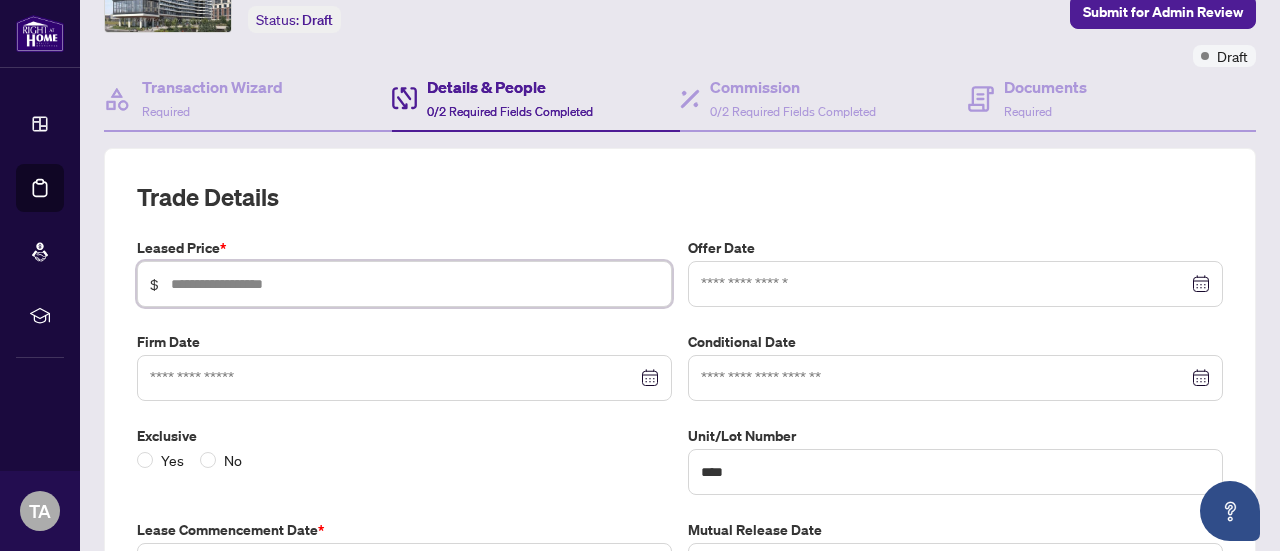 click at bounding box center [415, 284] 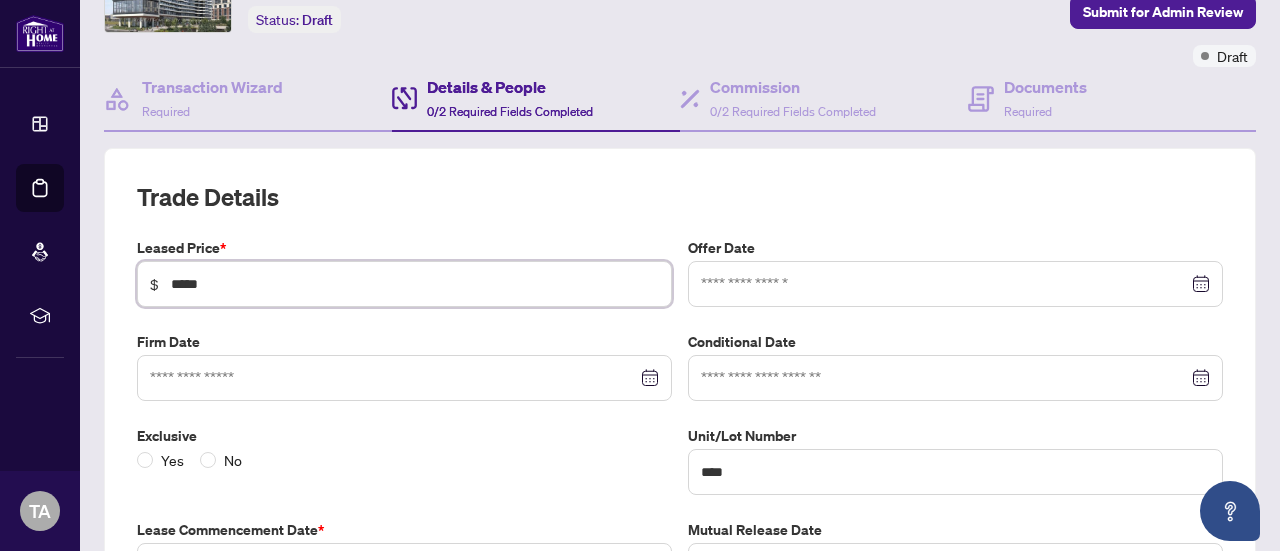 type on "*****" 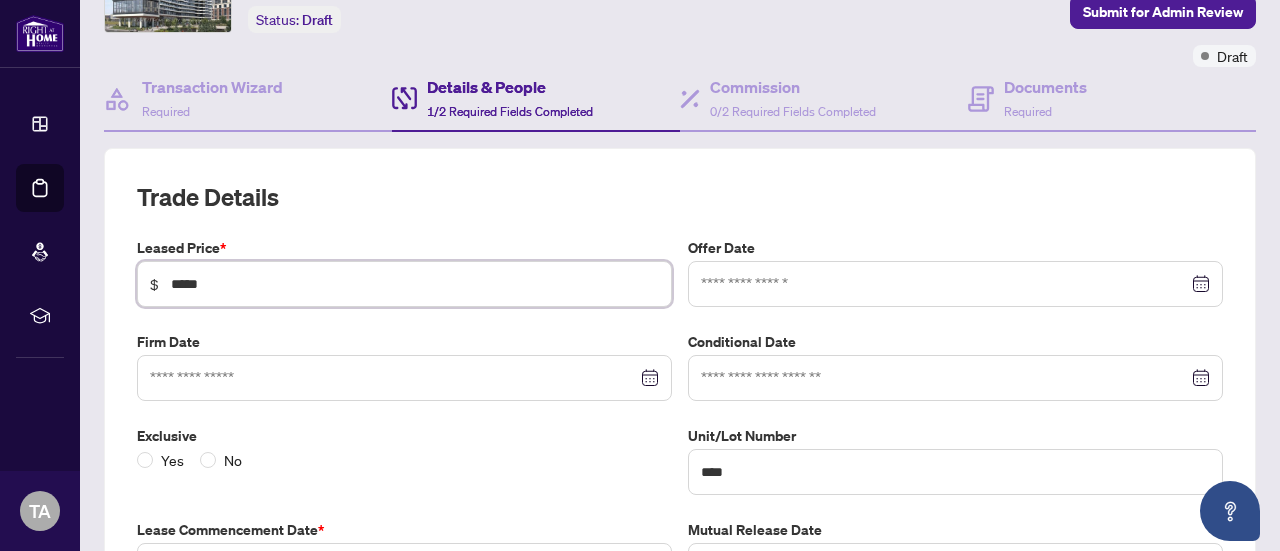 click at bounding box center (955, 284) 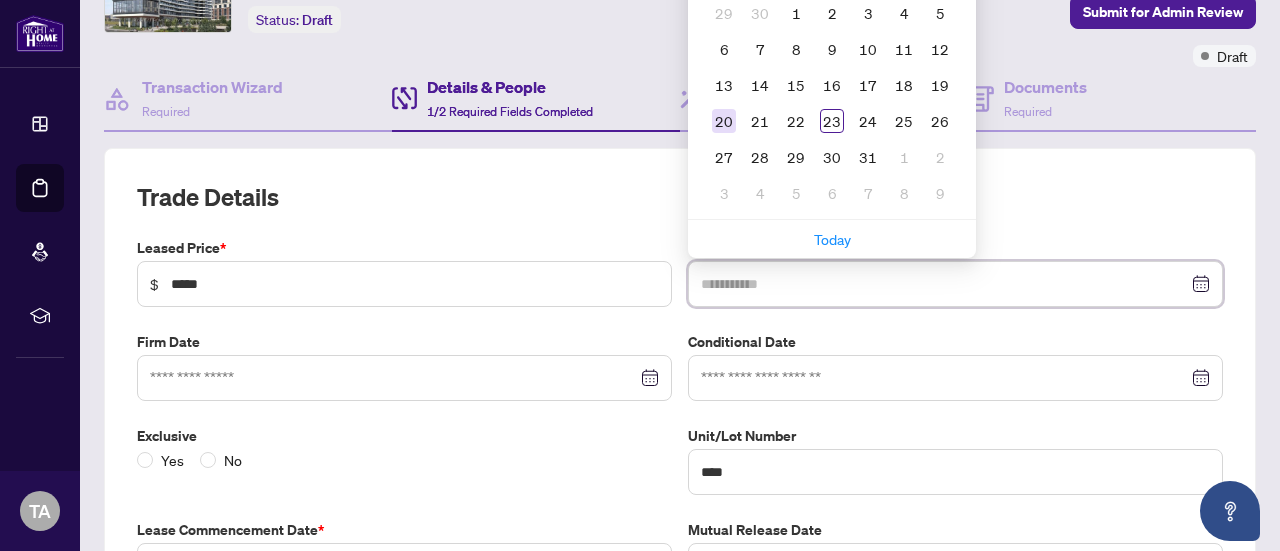 type on "**********" 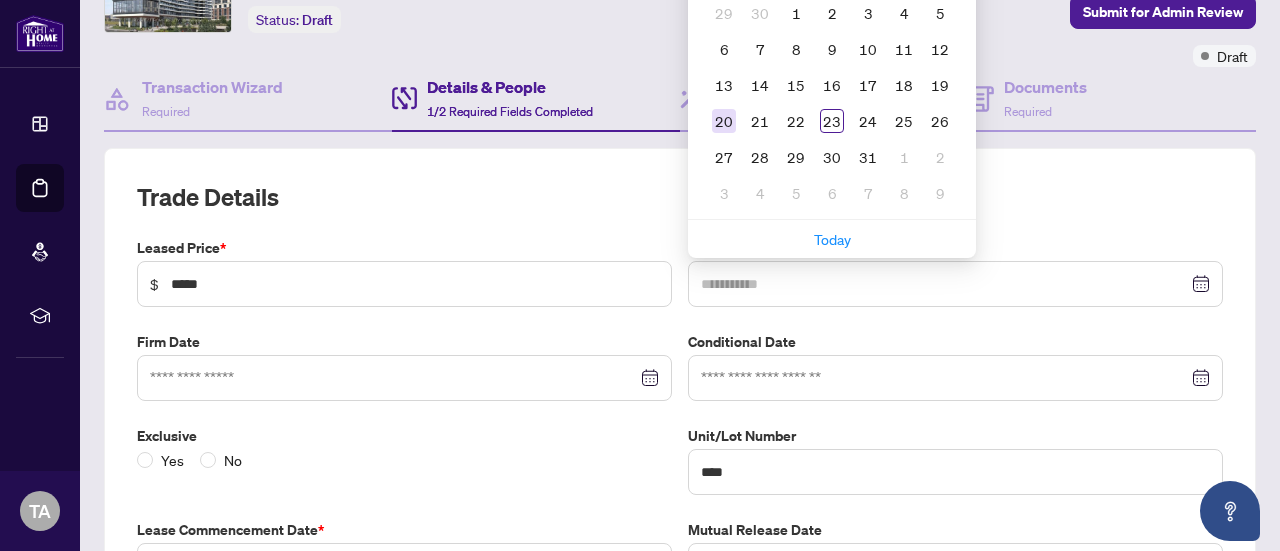 click on "20" at bounding box center (724, 121) 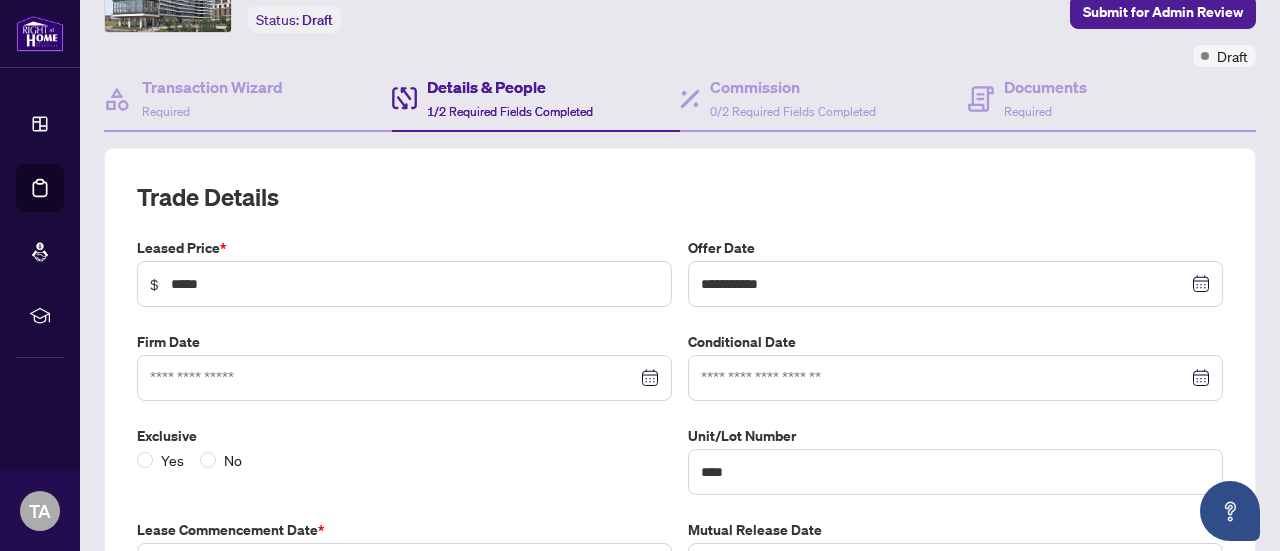 click at bounding box center (404, 378) 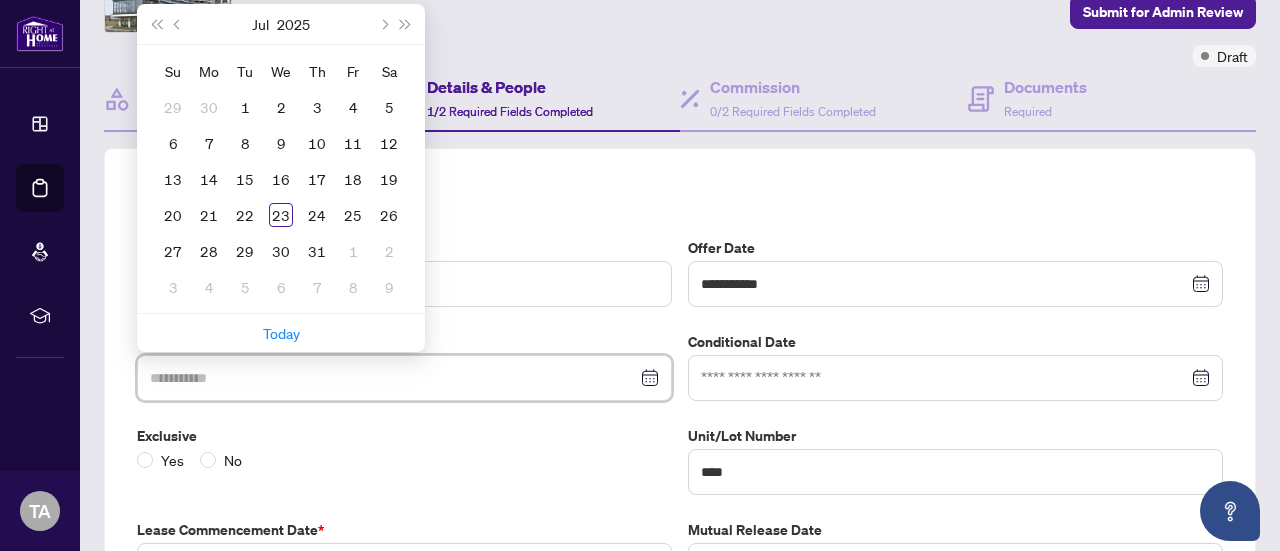 type on "**********" 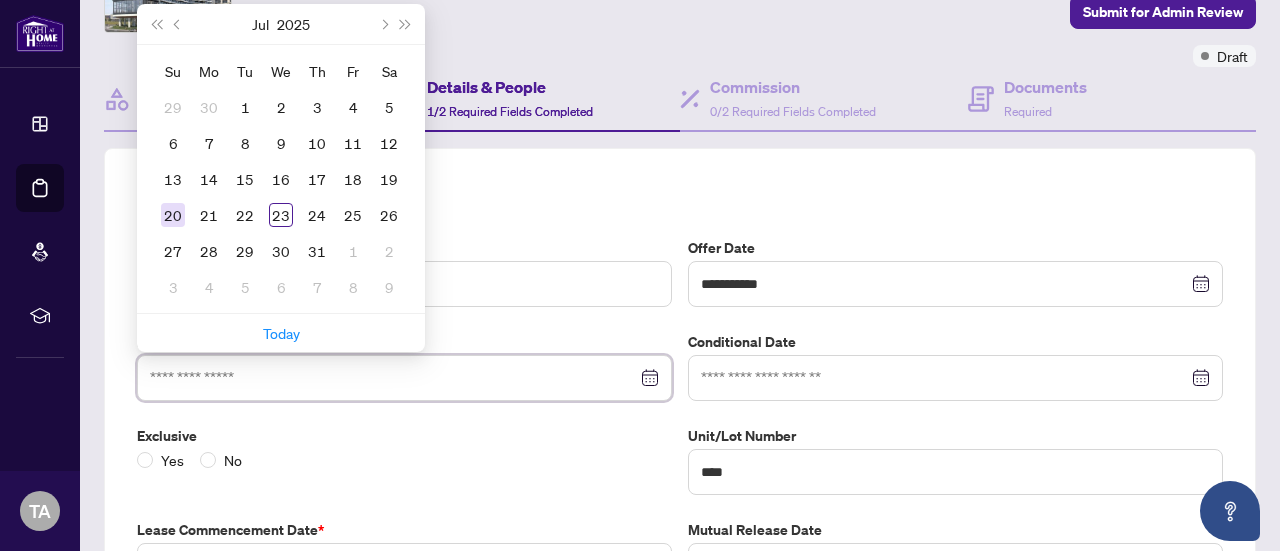 type on "**********" 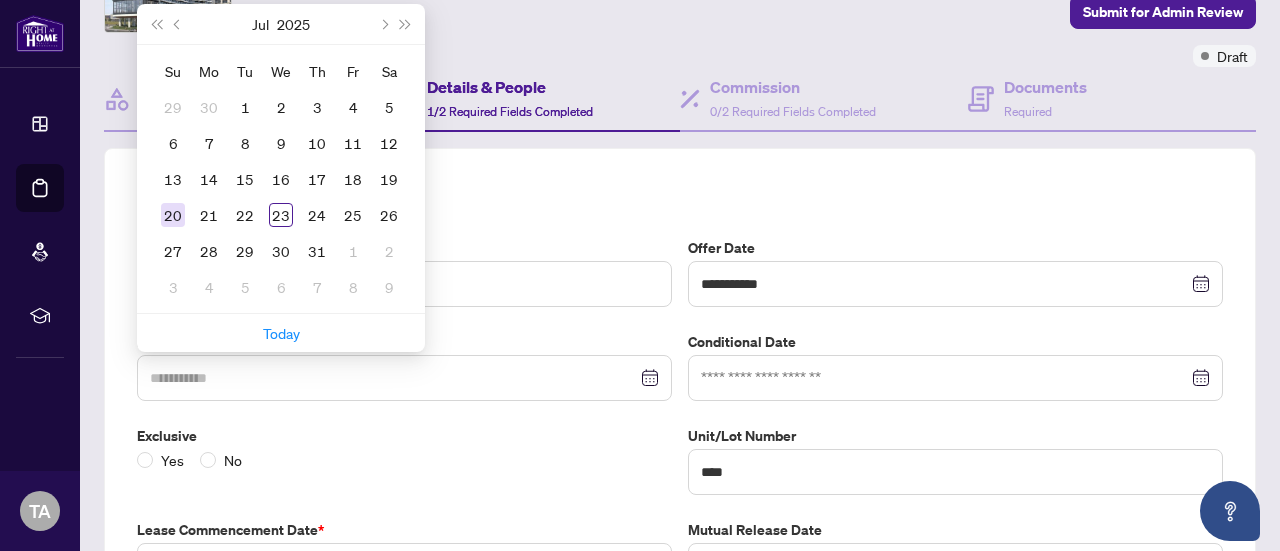 click on "20" at bounding box center (173, 215) 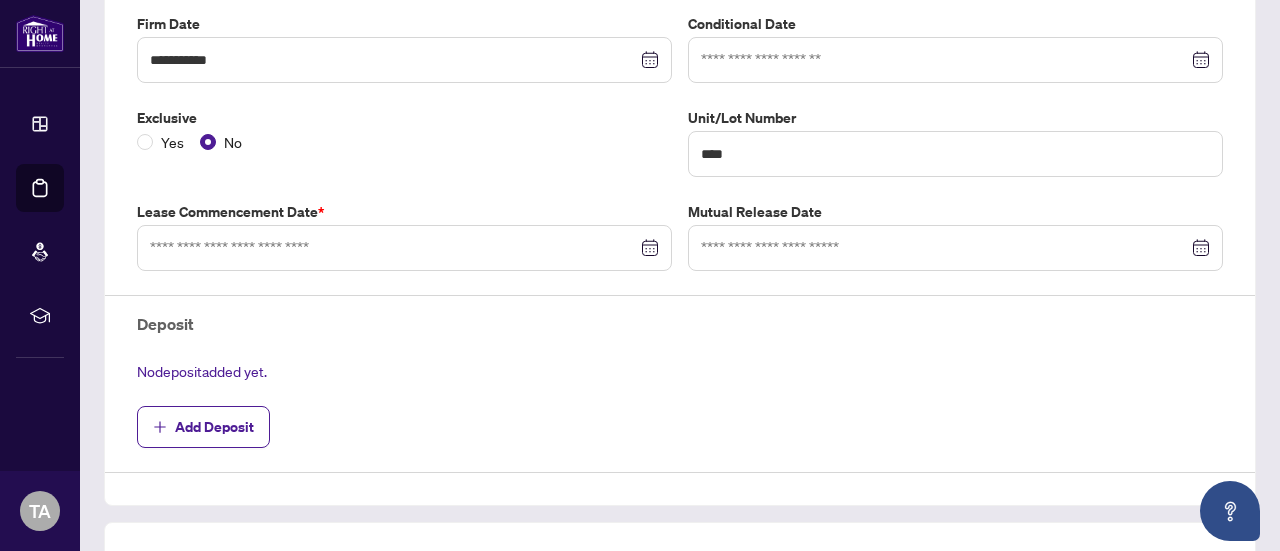 scroll, scrollTop: 442, scrollLeft: 0, axis: vertical 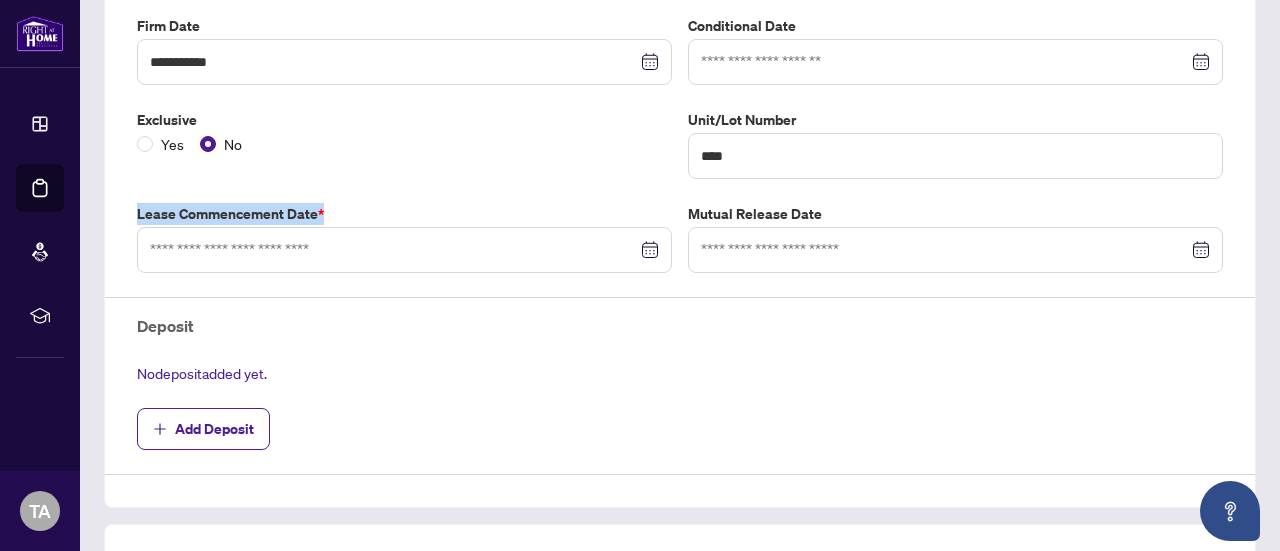 drag, startPoint x: 328, startPoint y: 206, endPoint x: 136, endPoint y: 208, distance: 192.01042 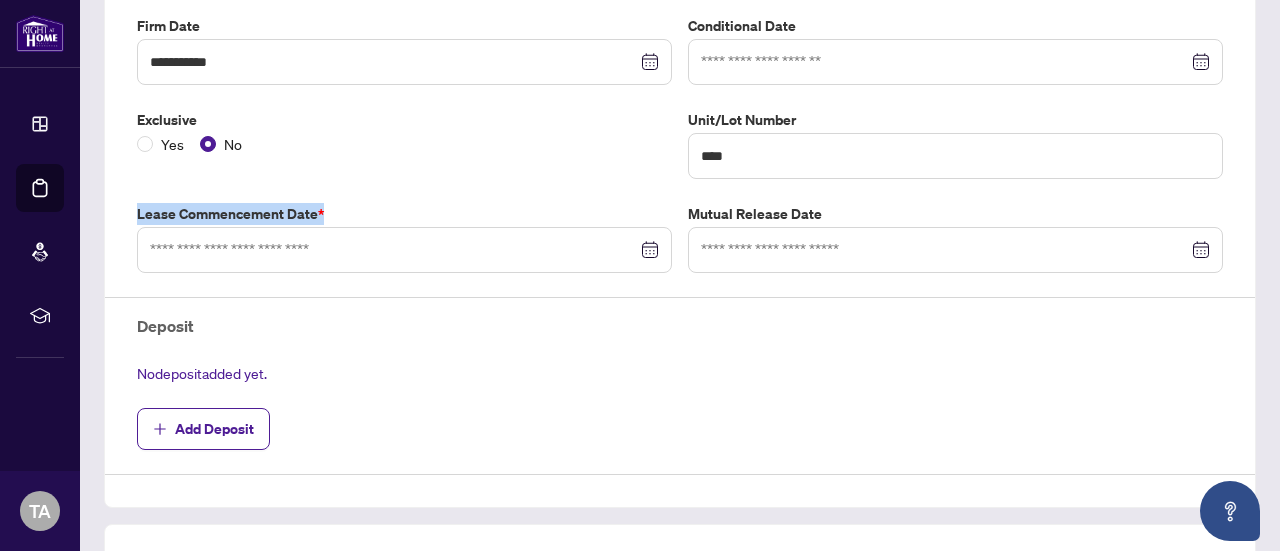 click on "Lease Commencement Date *" at bounding box center [404, 214] 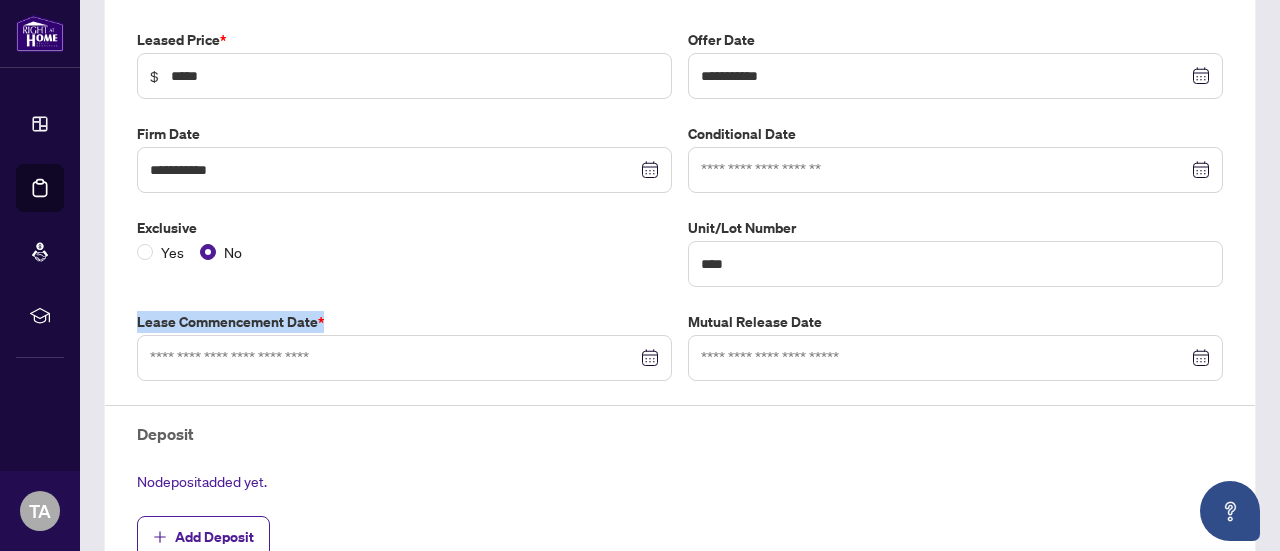 scroll, scrollTop: 370, scrollLeft: 0, axis: vertical 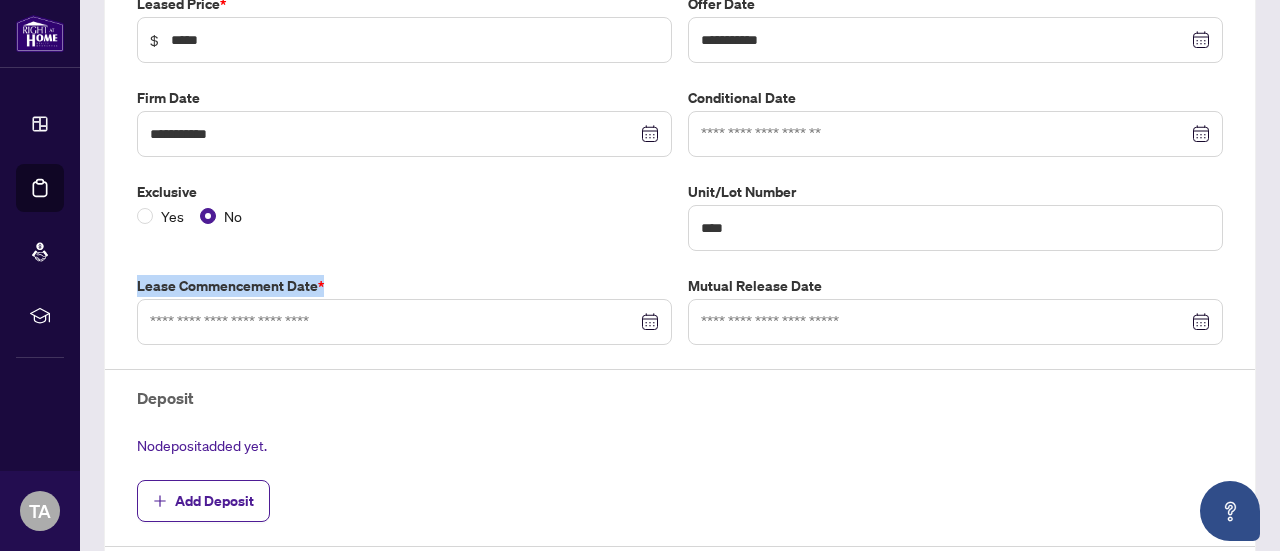 click at bounding box center (404, 322) 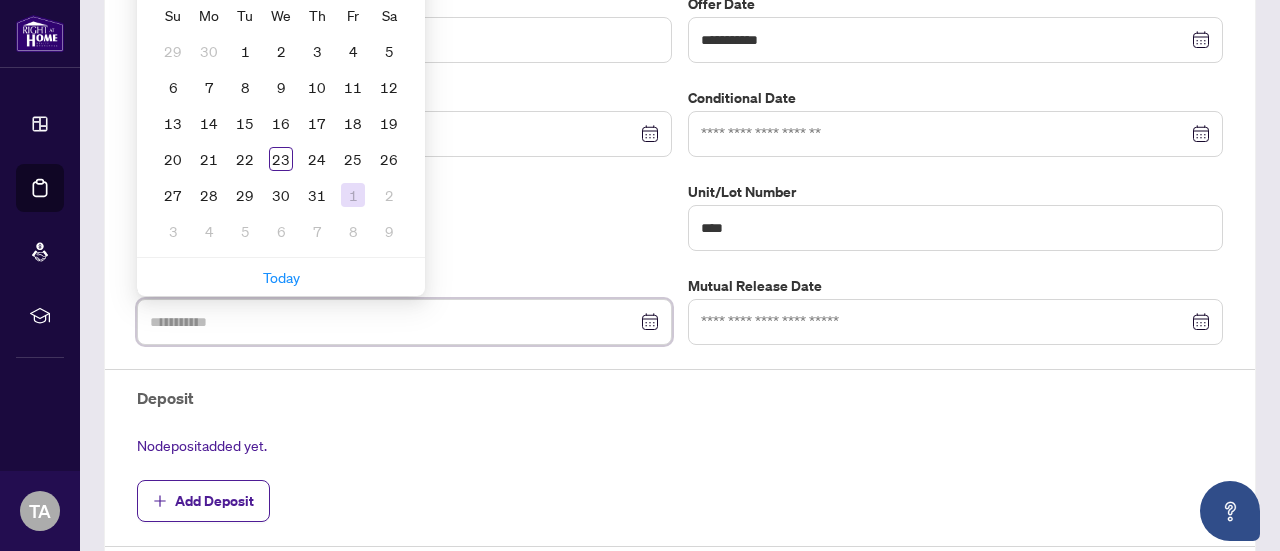 type on "**********" 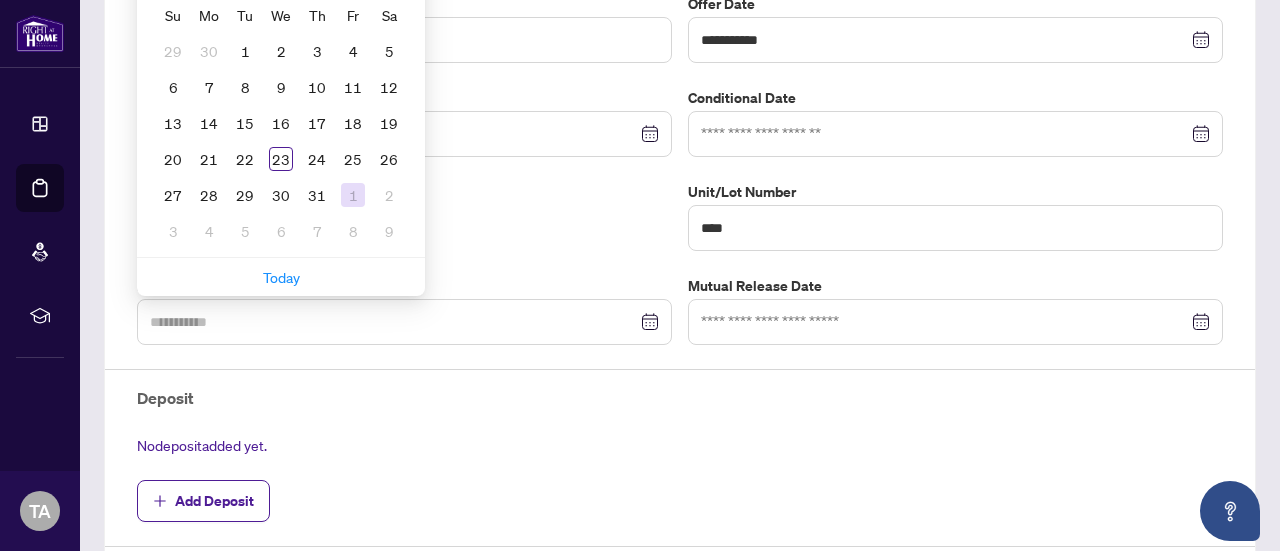 click on "1" at bounding box center (353, 195) 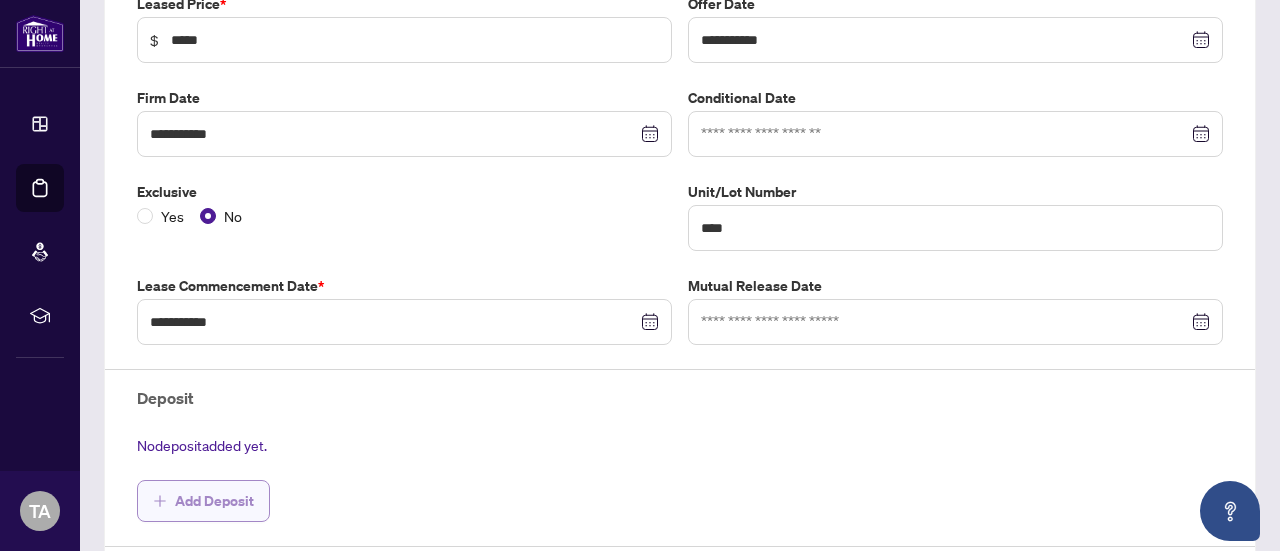 click on "Add Deposit" at bounding box center [214, 501] 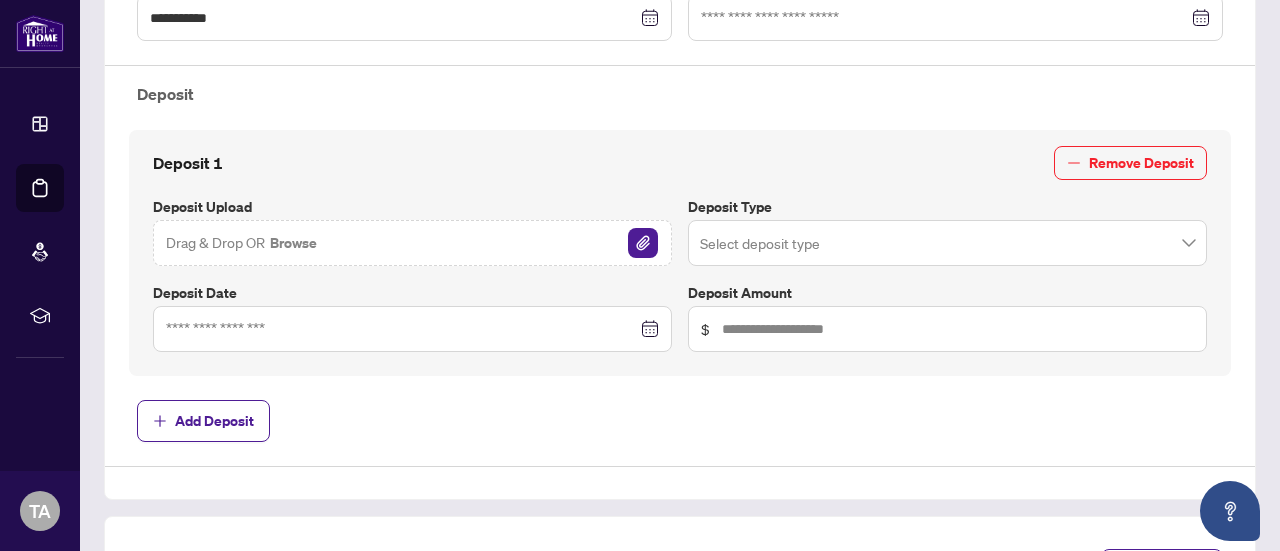 scroll, scrollTop: 681, scrollLeft: 0, axis: vertical 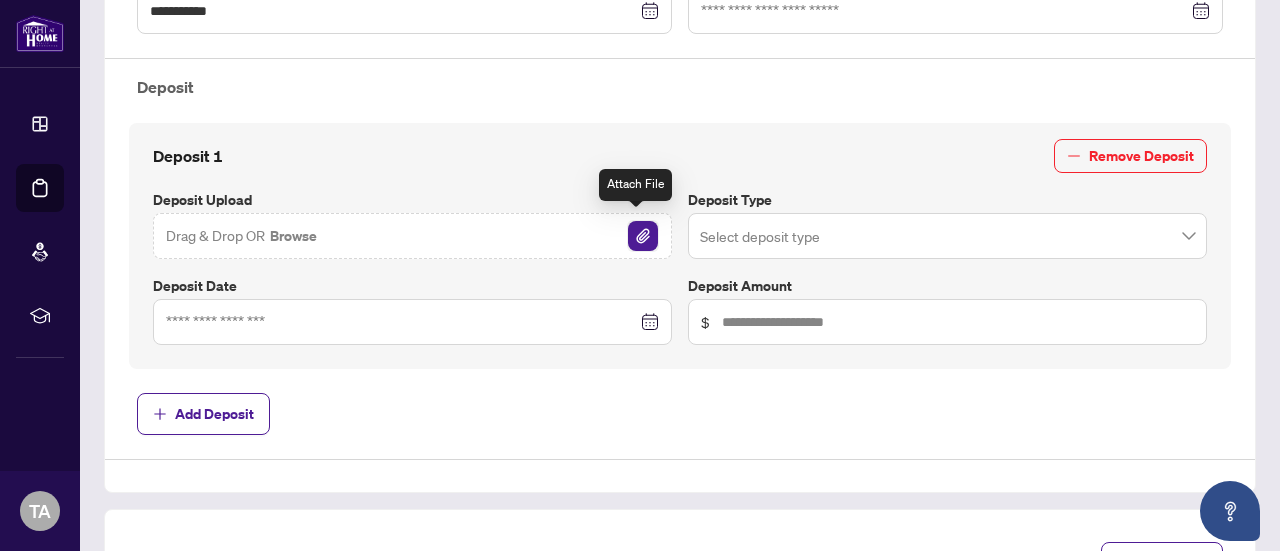click at bounding box center [643, 236] 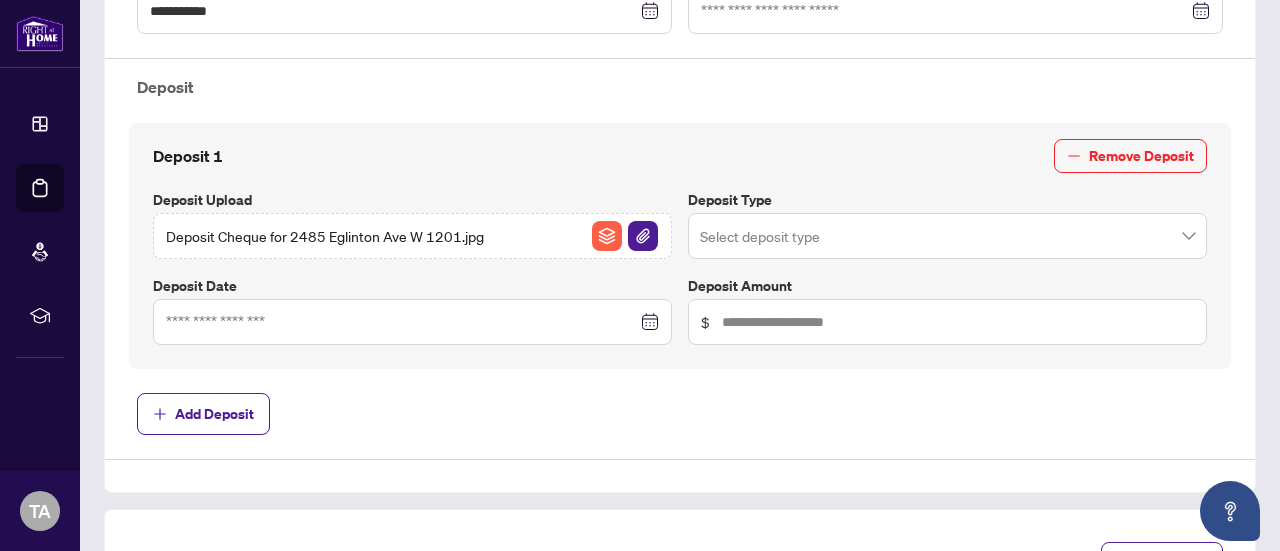 click at bounding box center (947, 236) 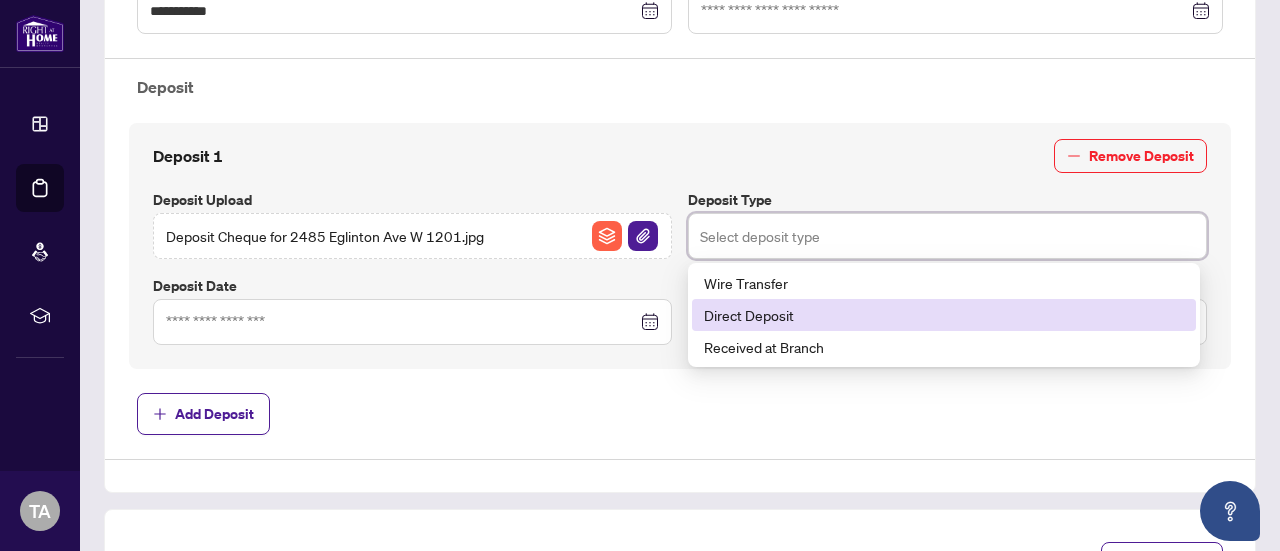 click on "Direct Deposit" at bounding box center (944, 315) 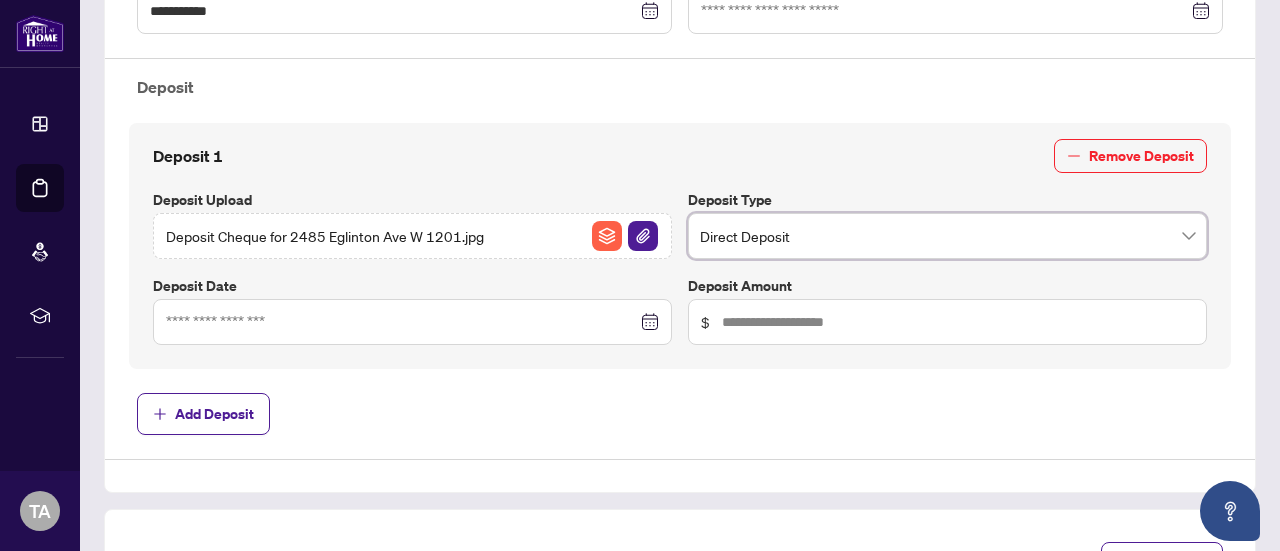 click at bounding box center (412, 322) 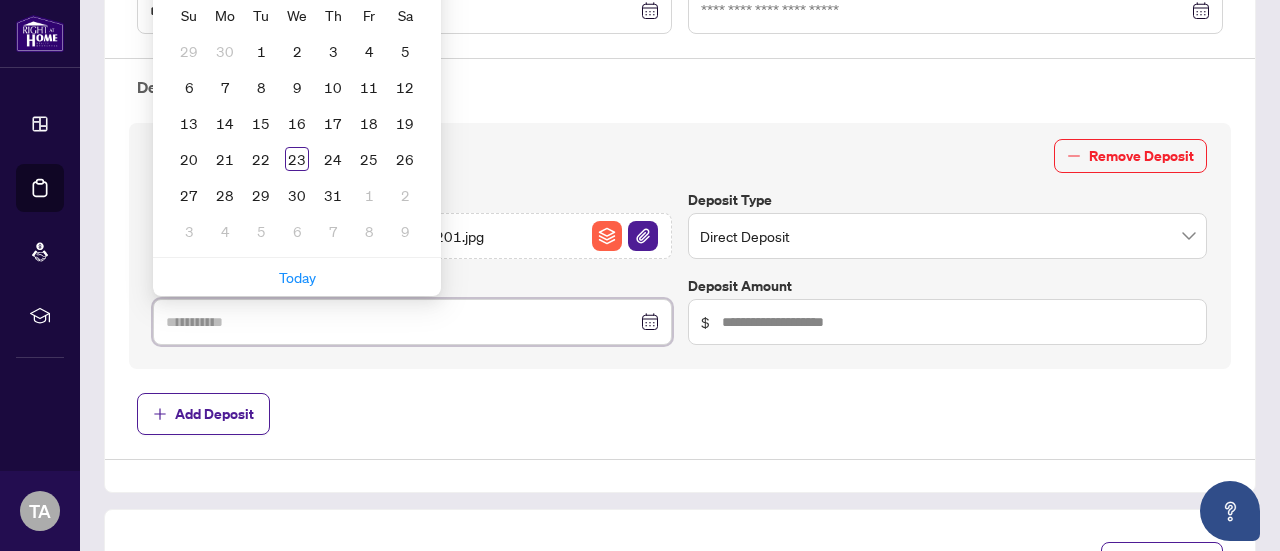 type on "**********" 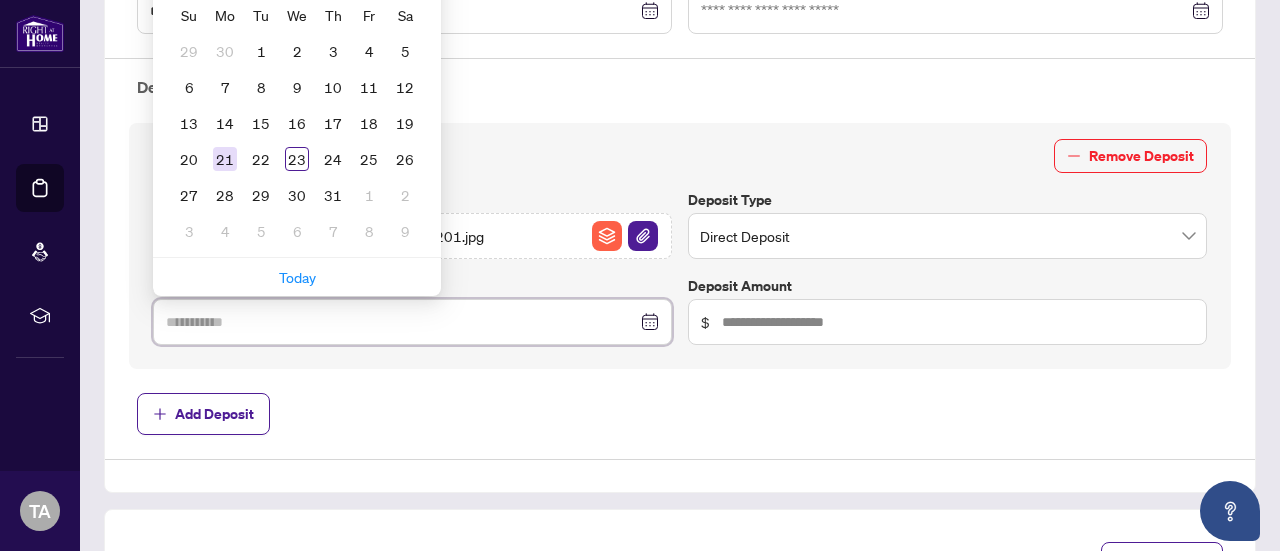 type on "**********" 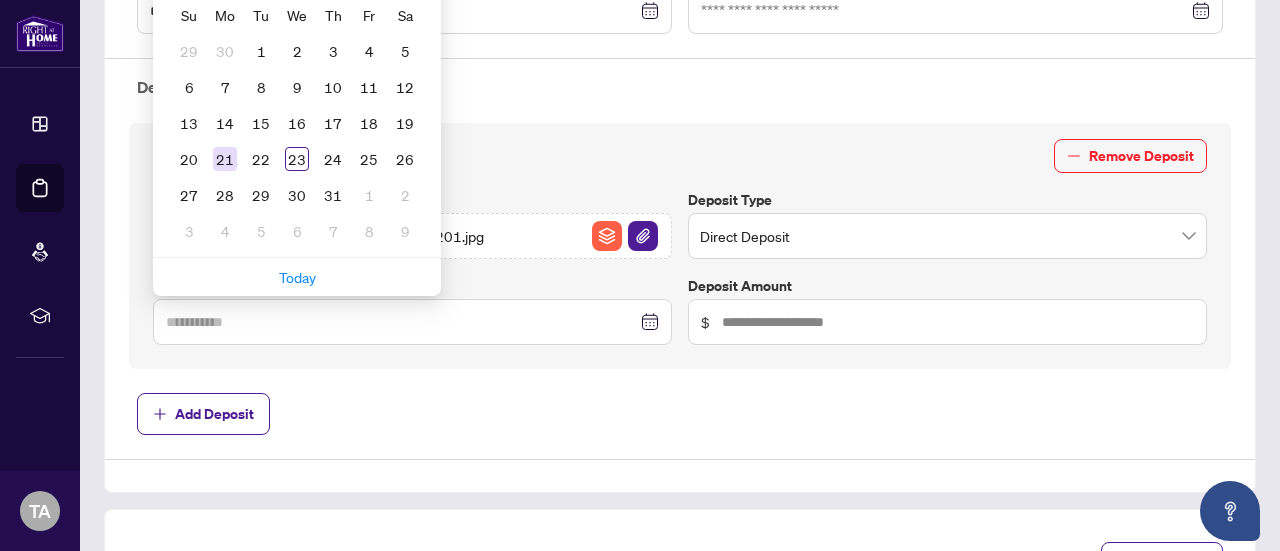 click on "21" at bounding box center [225, 159] 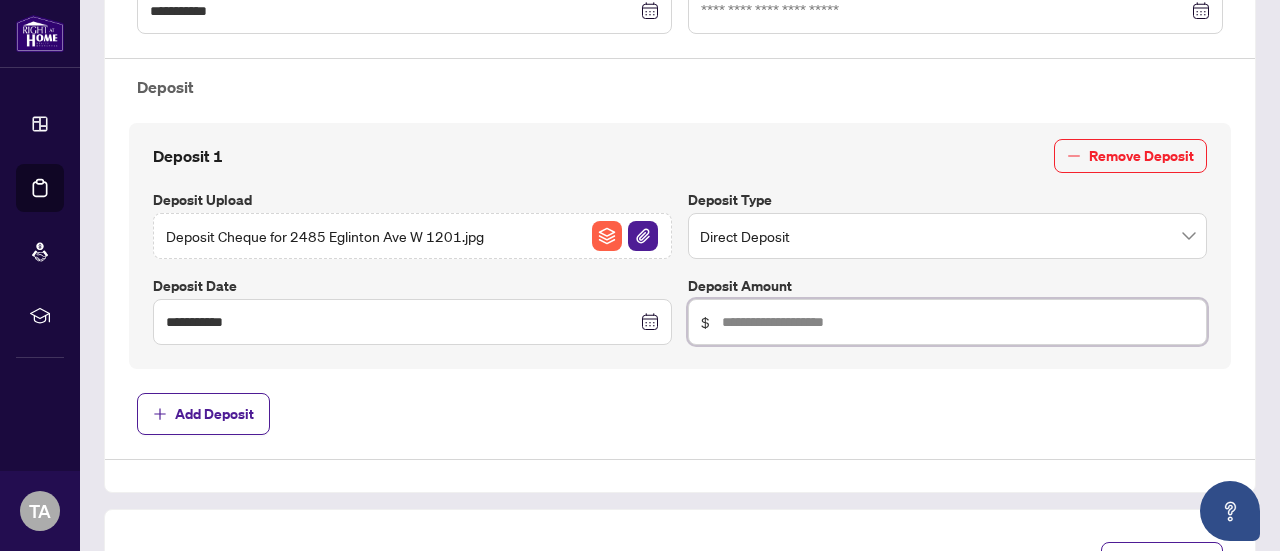 click at bounding box center [958, 322] 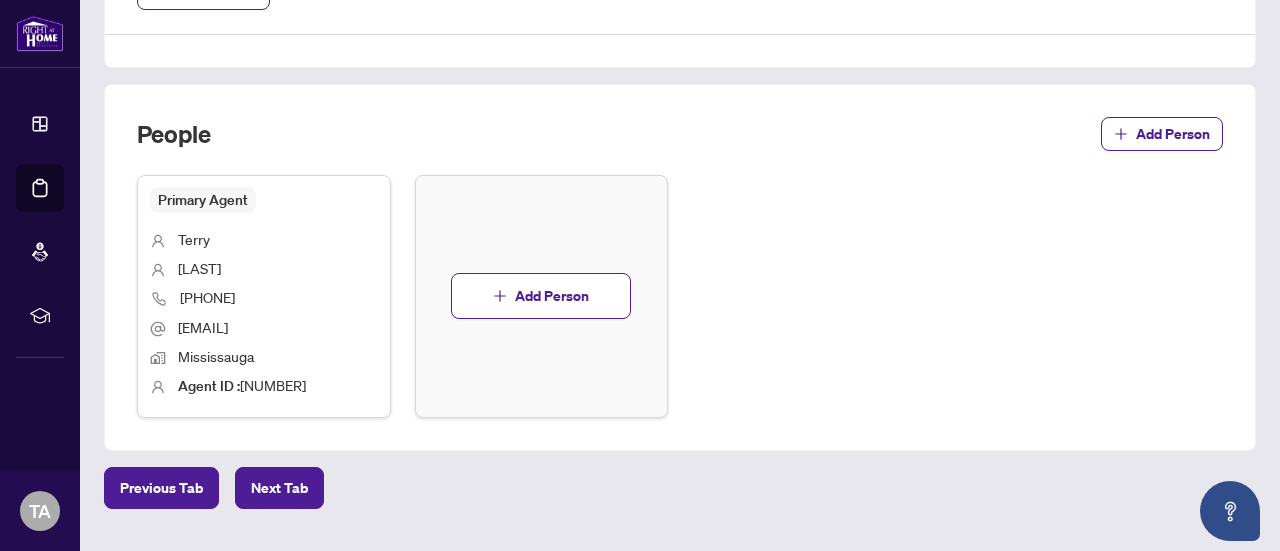 scroll, scrollTop: 1108, scrollLeft: 0, axis: vertical 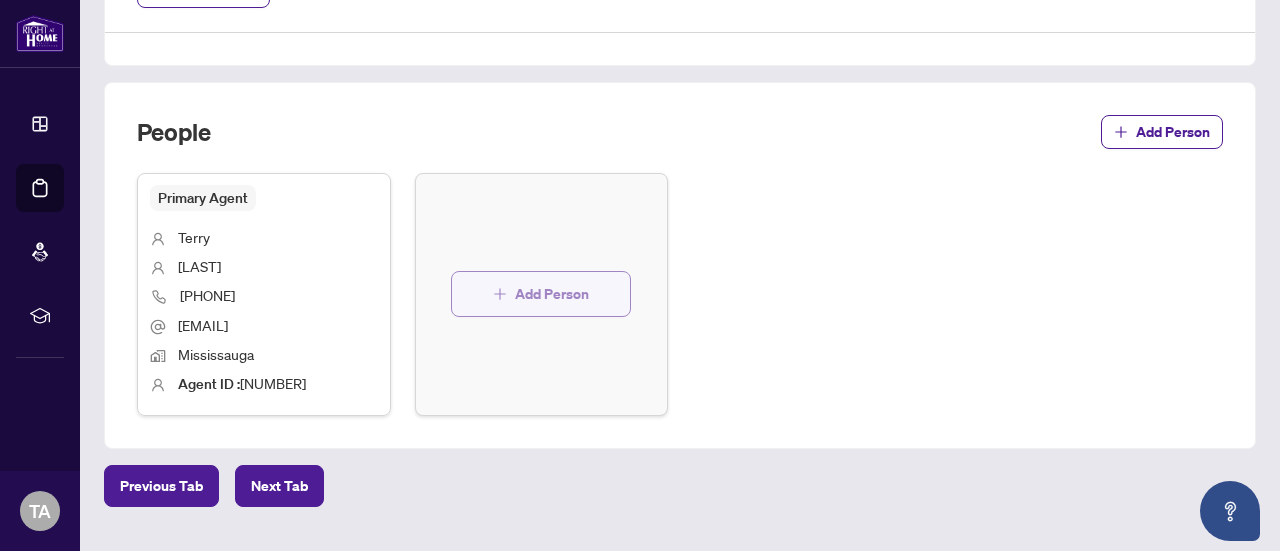 type on "*****" 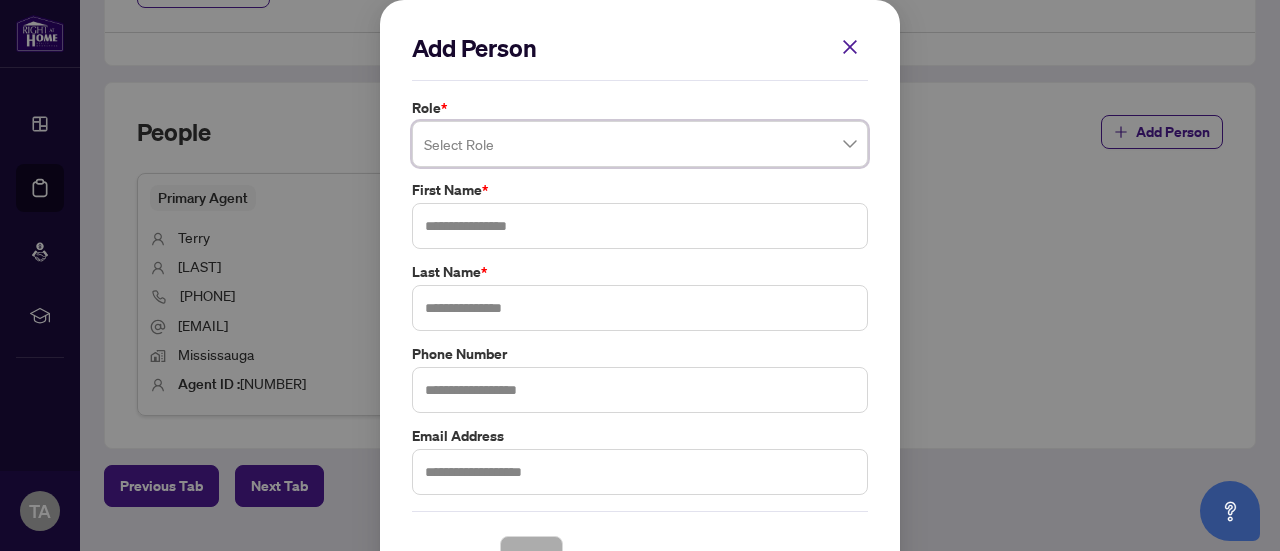 click at bounding box center [640, 144] 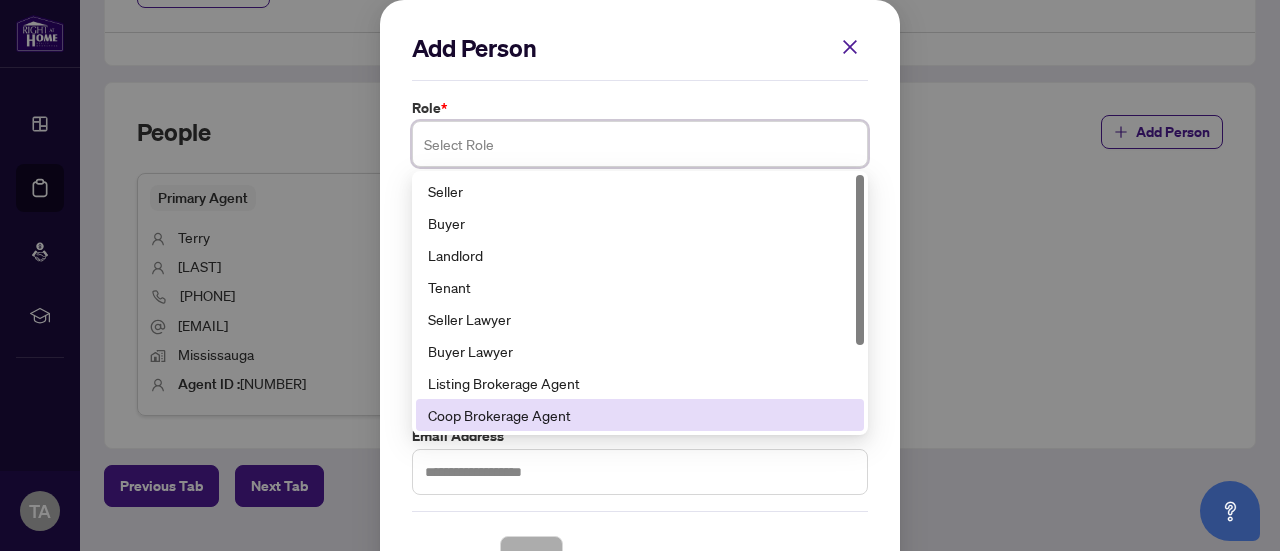 click on "Coop Brokerage Agent" at bounding box center [640, 415] 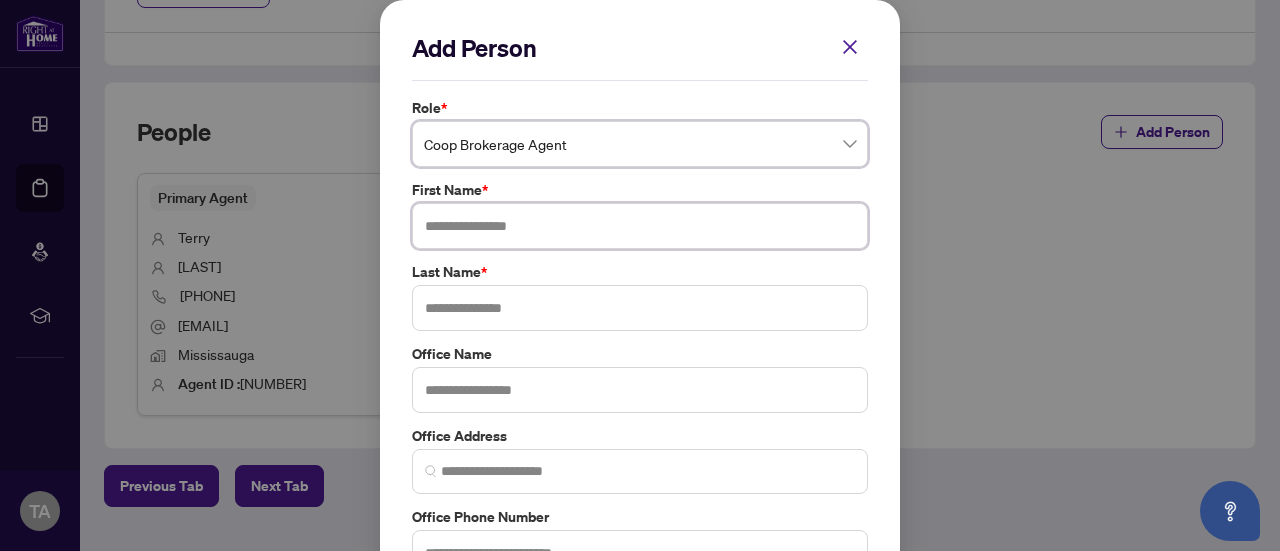 click at bounding box center [640, 226] 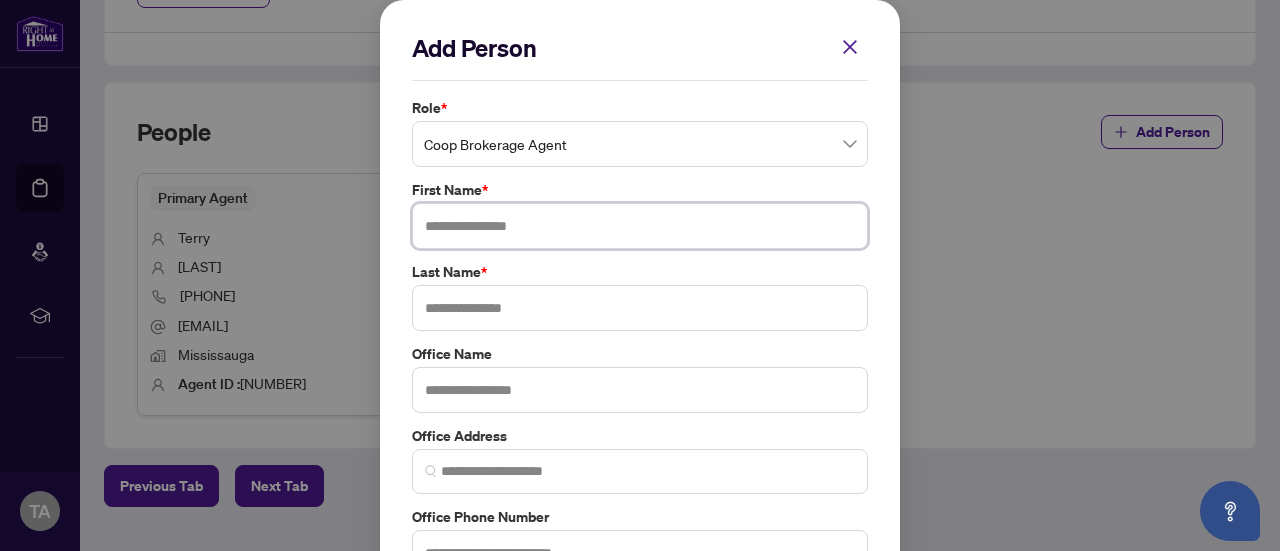 paste on "**********" 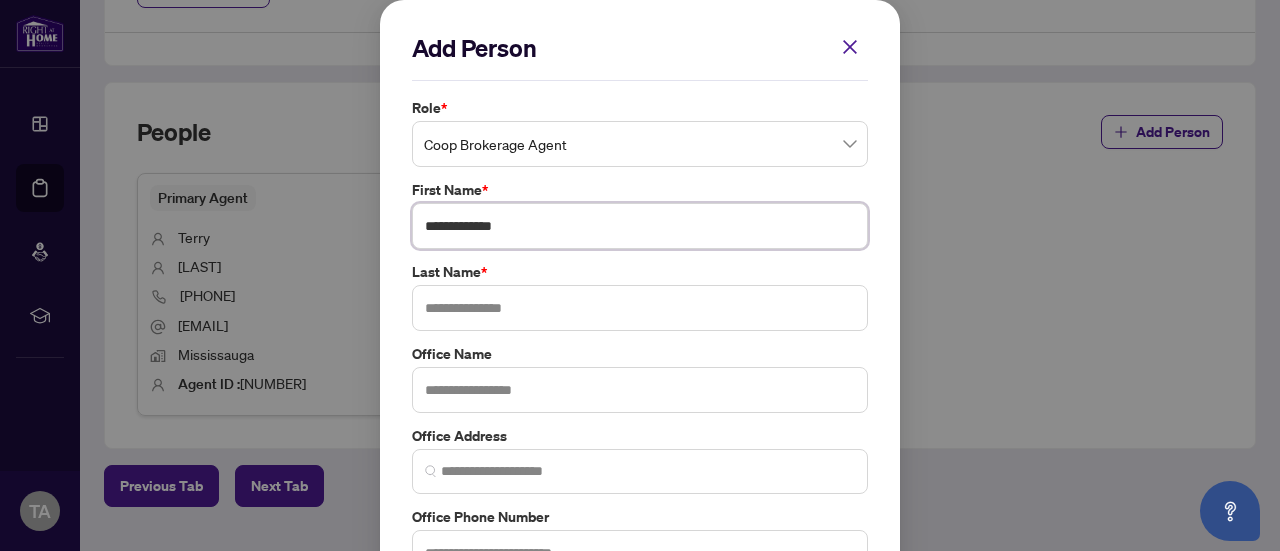 drag, startPoint x: 527, startPoint y: 234, endPoint x: 450, endPoint y: 227, distance: 77.31753 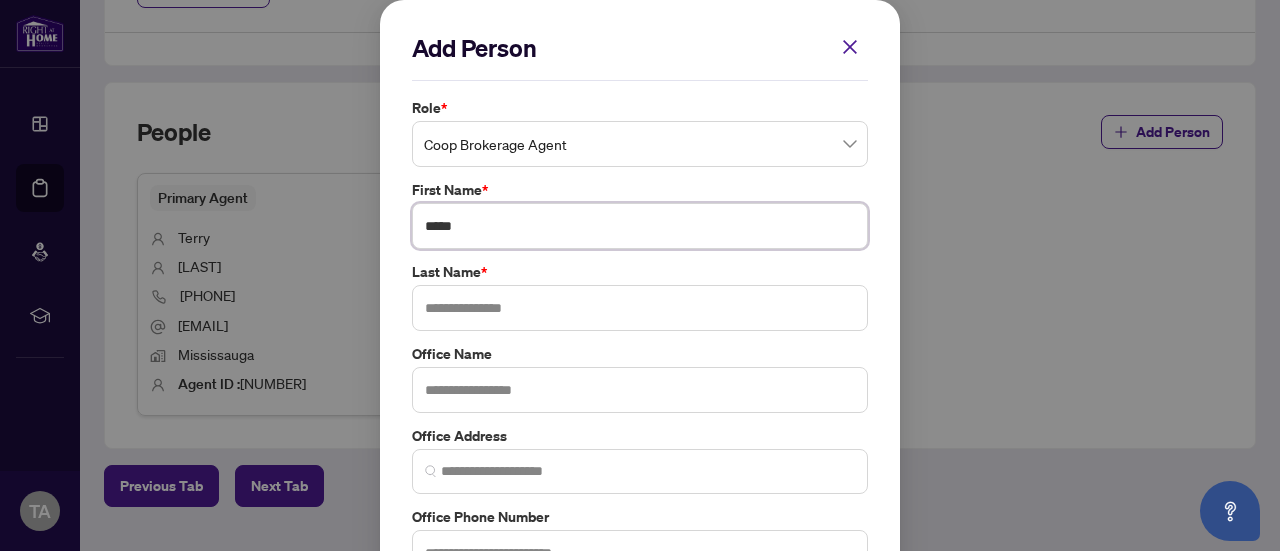 type on "****" 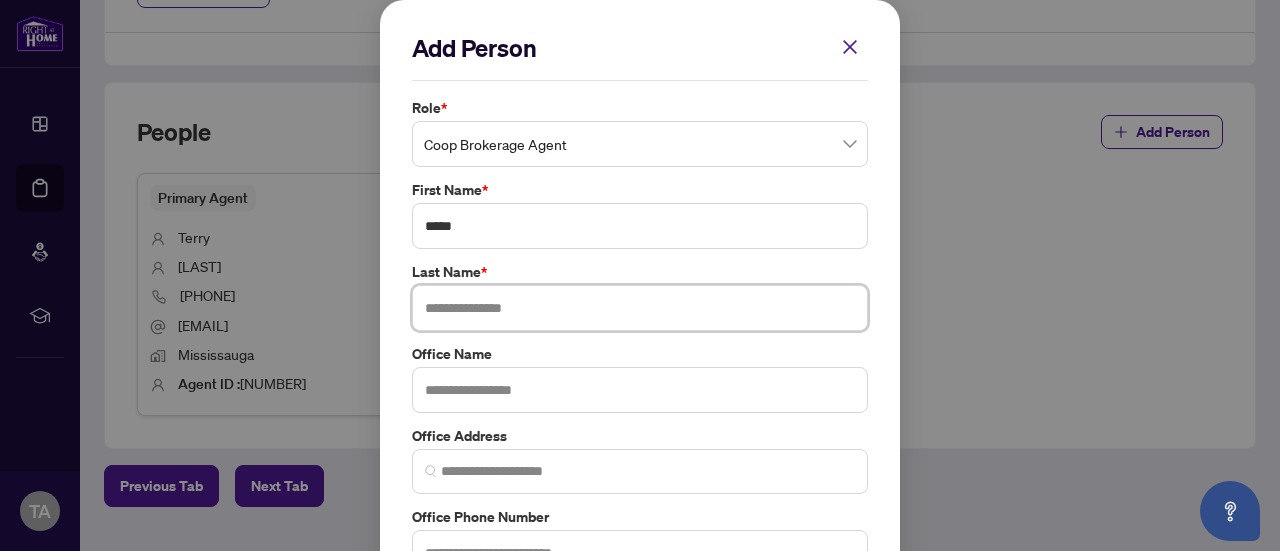 click at bounding box center (640, 308) 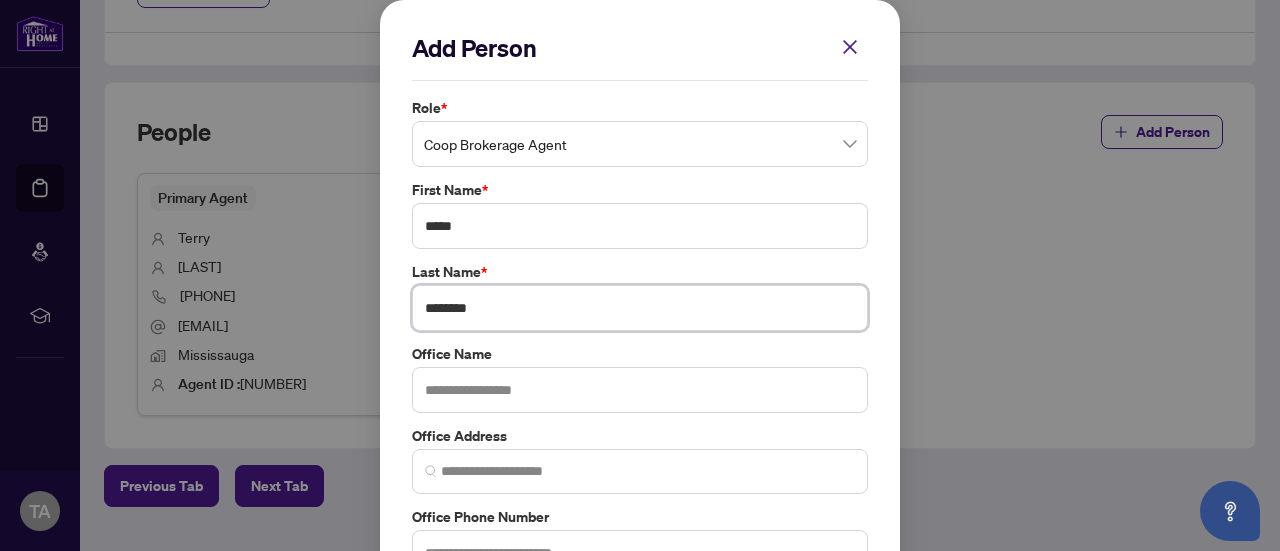 click on "********" at bounding box center (640, 308) 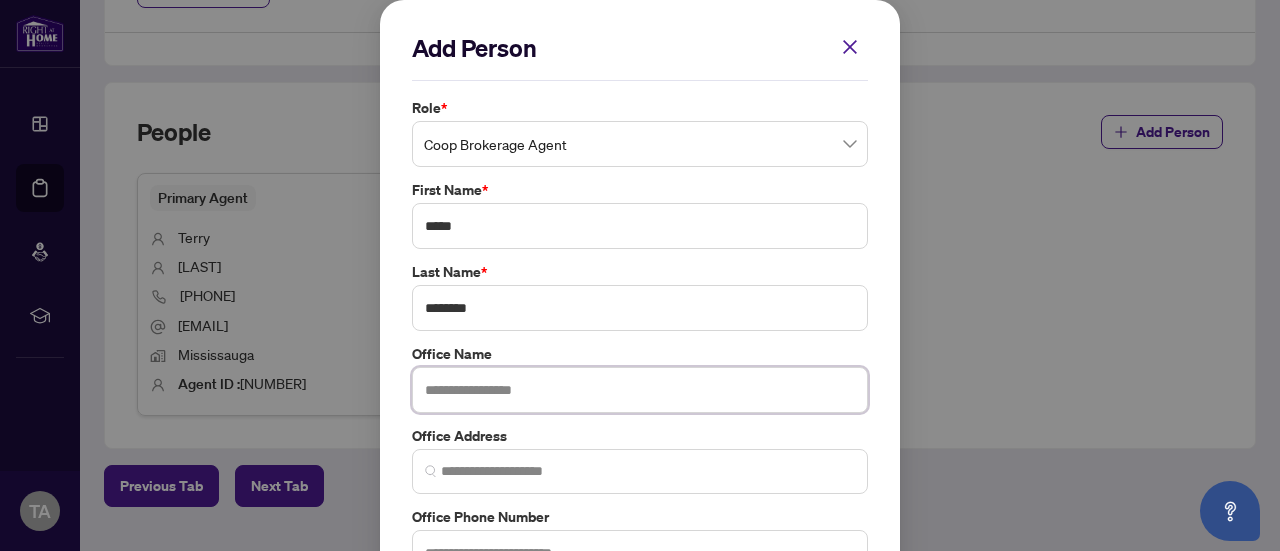 click at bounding box center (640, 390) 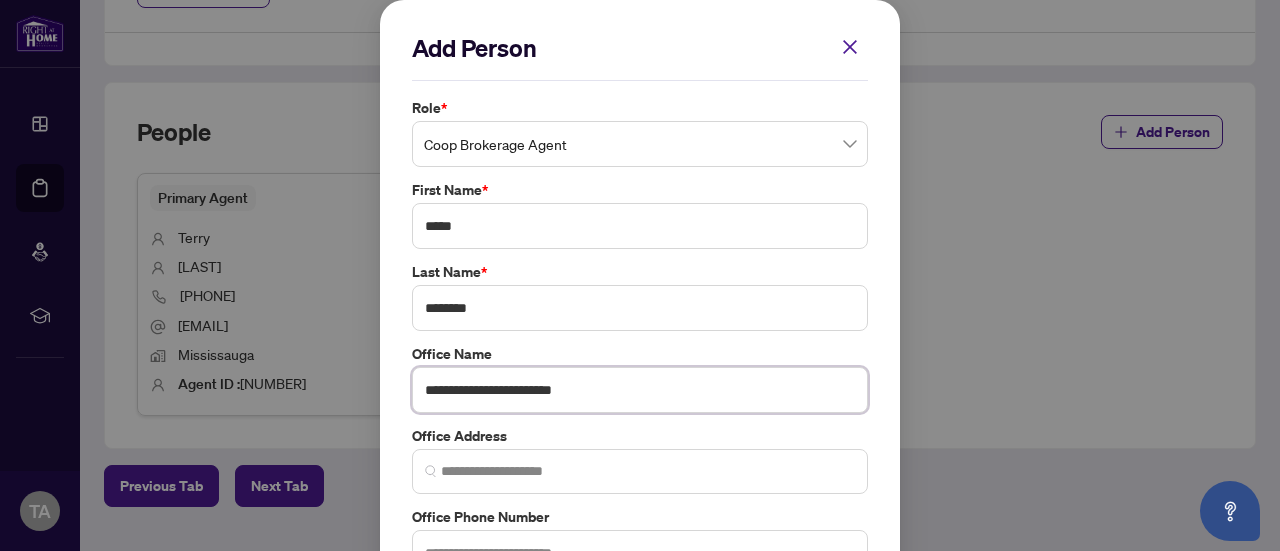 type on "**********" 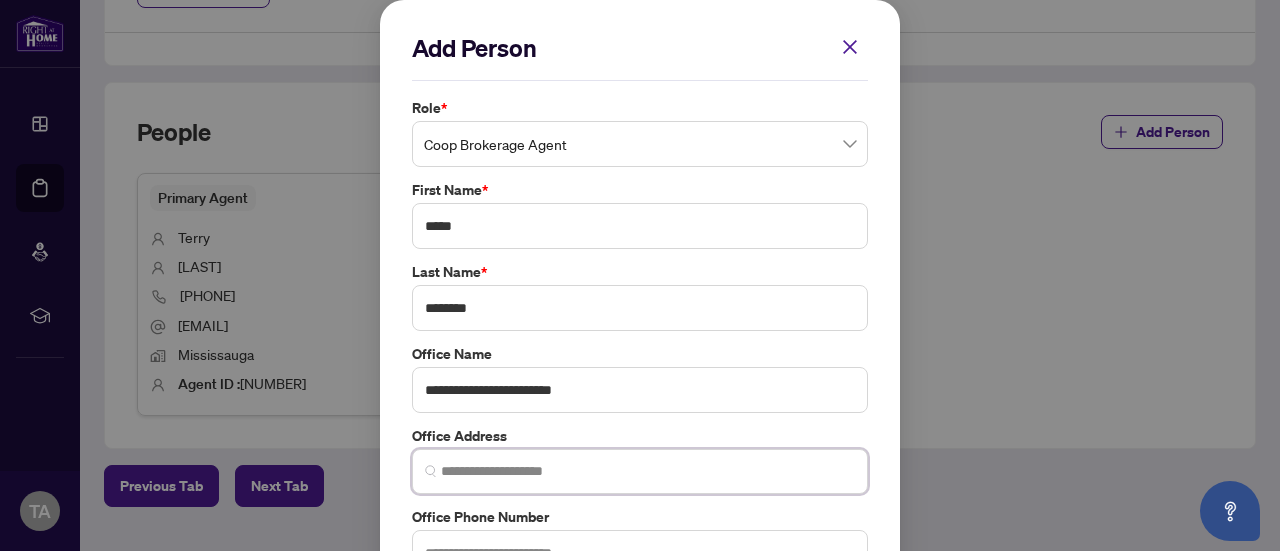 click at bounding box center [648, 471] 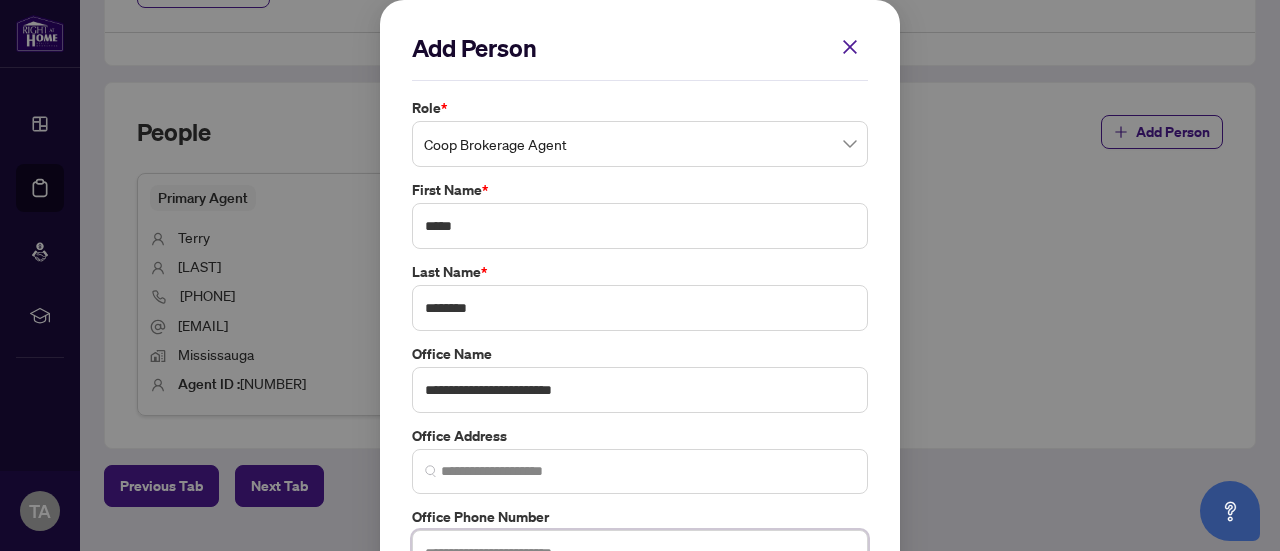 click at bounding box center (640, 553) 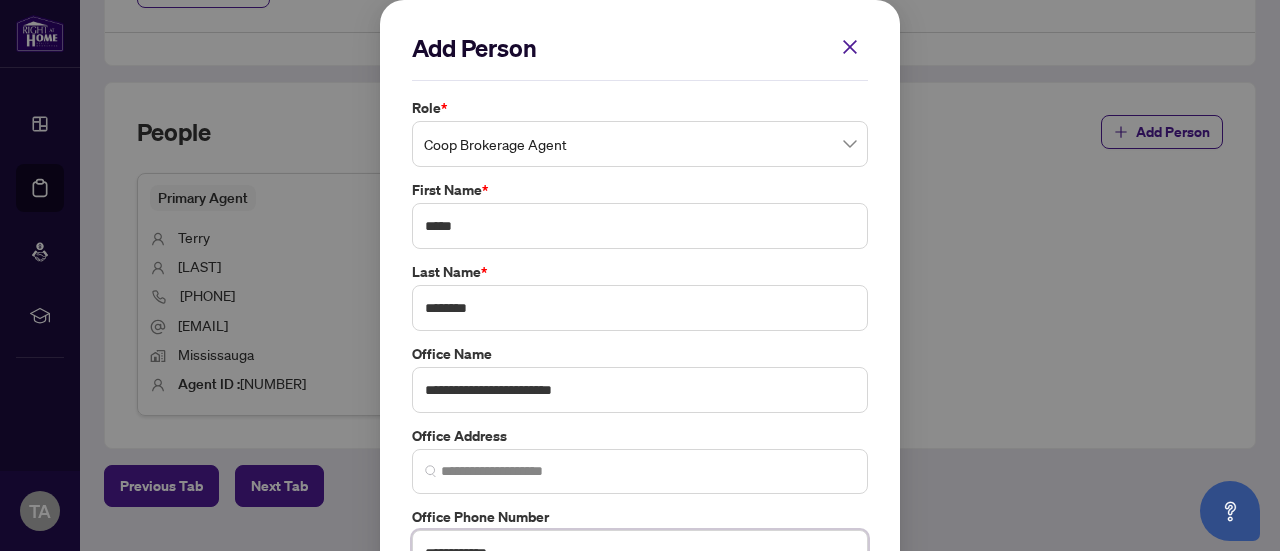 scroll, scrollTop: 7, scrollLeft: 0, axis: vertical 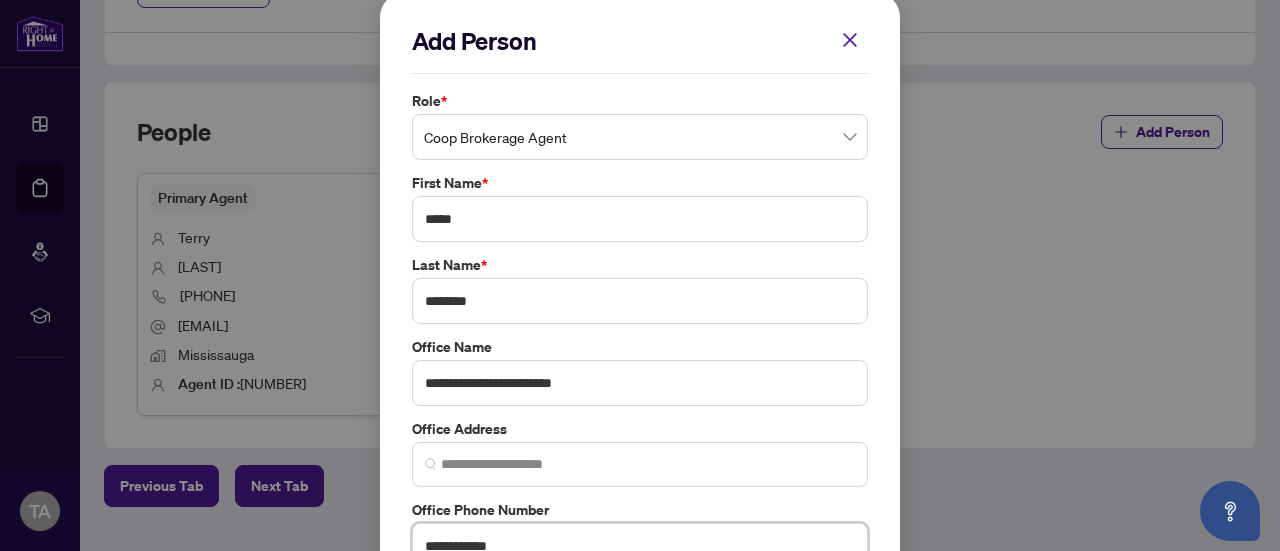 type on "**********" 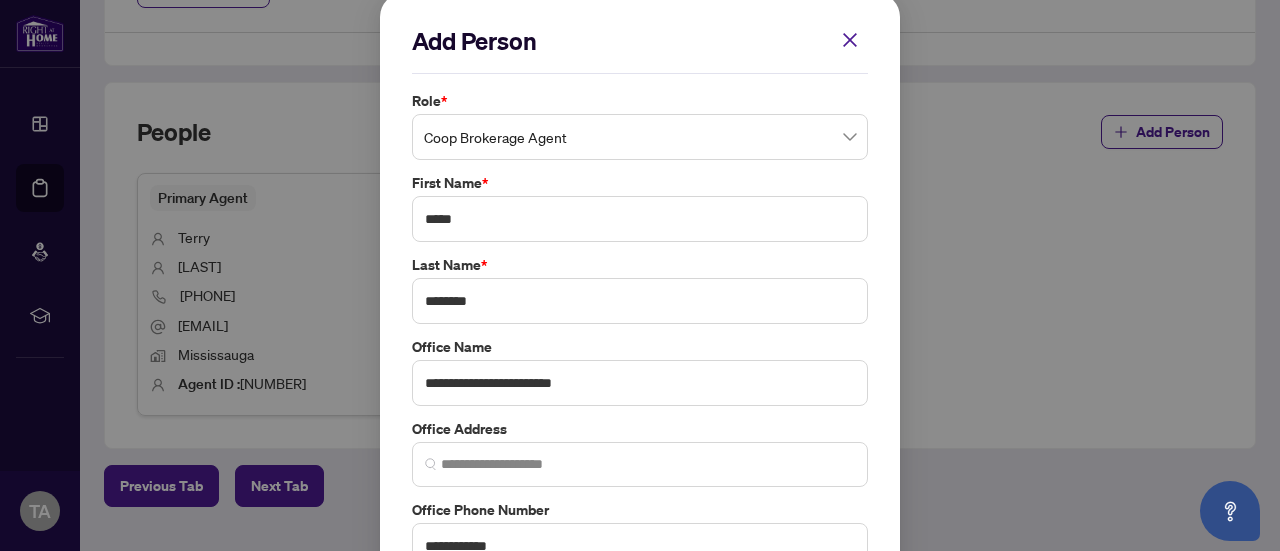 scroll, scrollTop: 216, scrollLeft: 0, axis: vertical 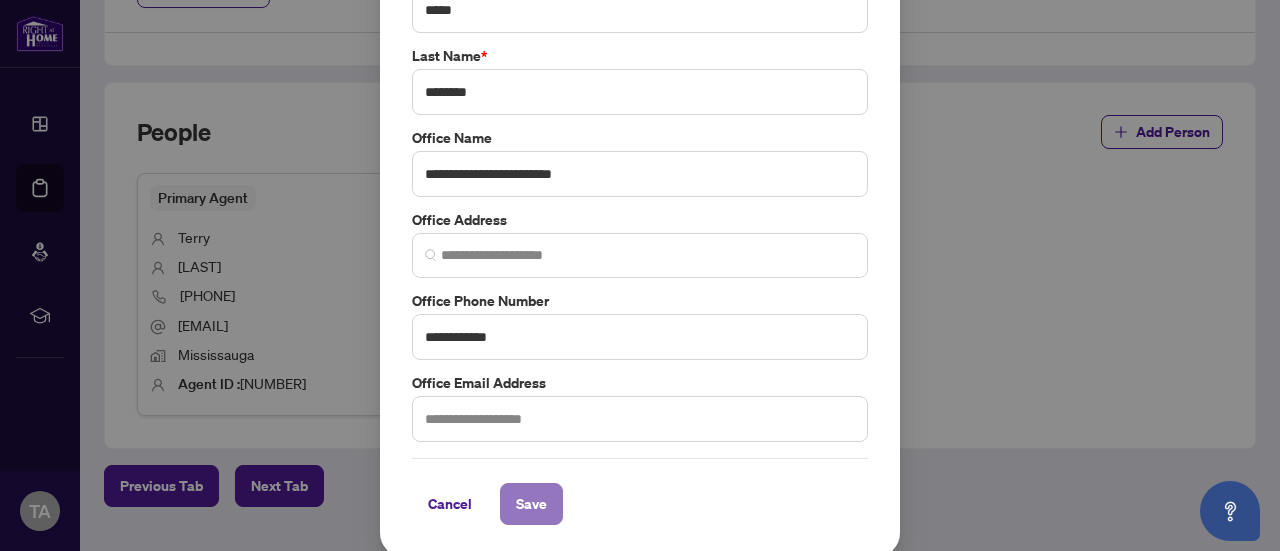 click on "Save" at bounding box center (531, 504) 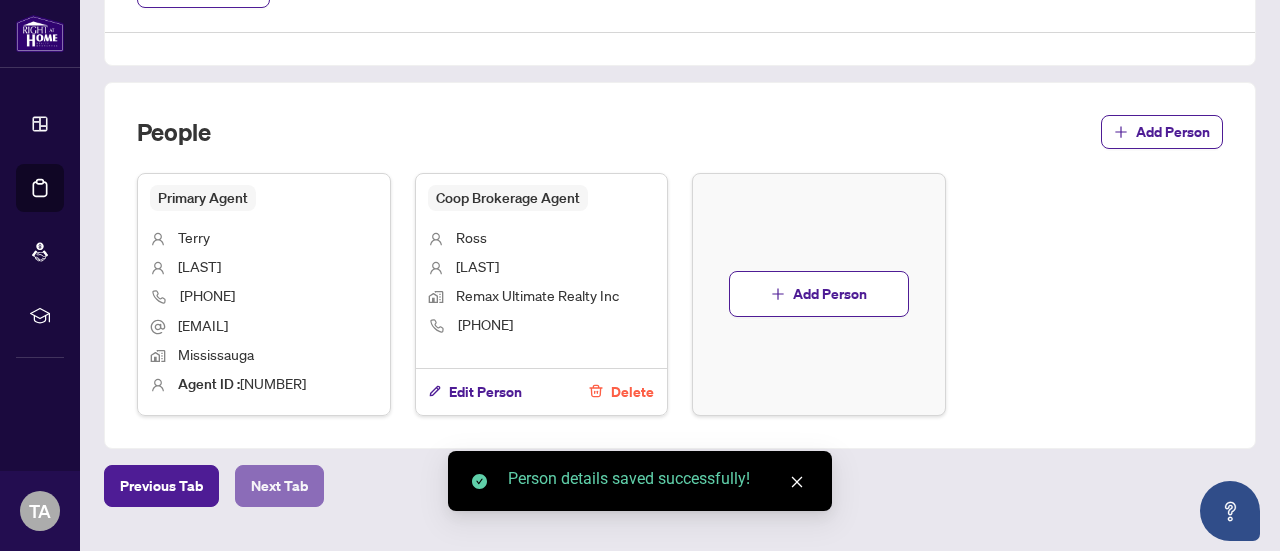 click on "Next Tab" at bounding box center (279, 486) 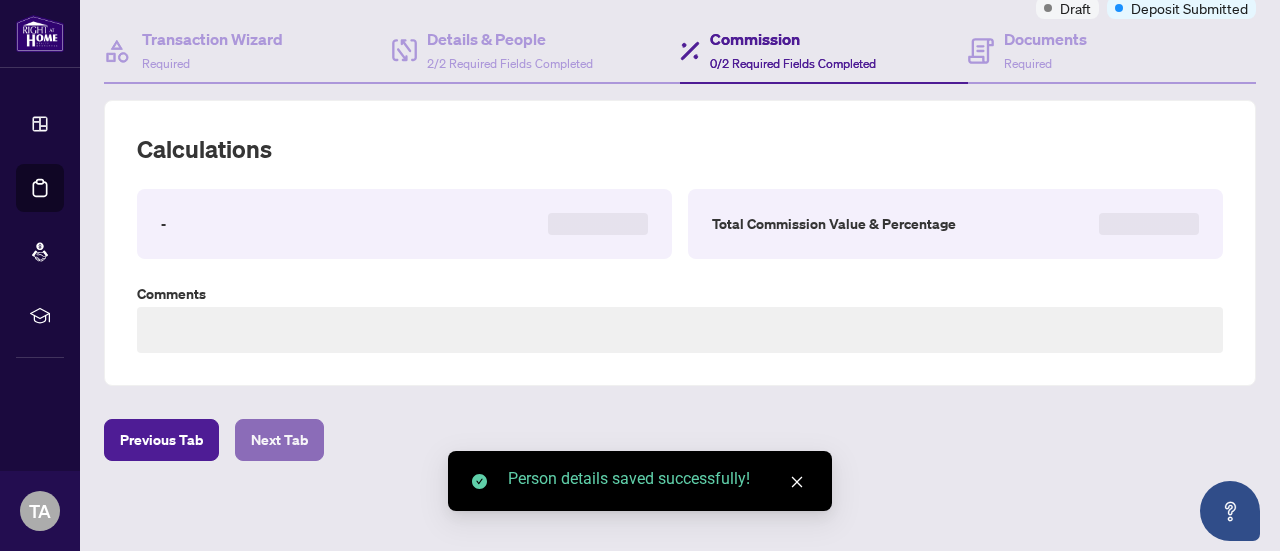 type on "**********" 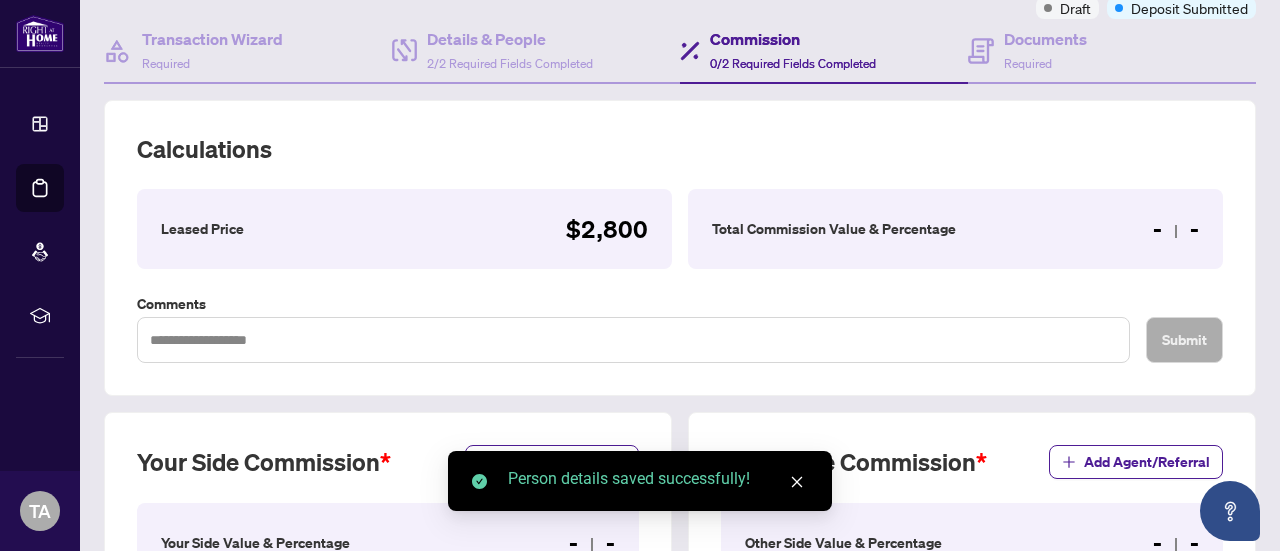 scroll, scrollTop: 633, scrollLeft: 0, axis: vertical 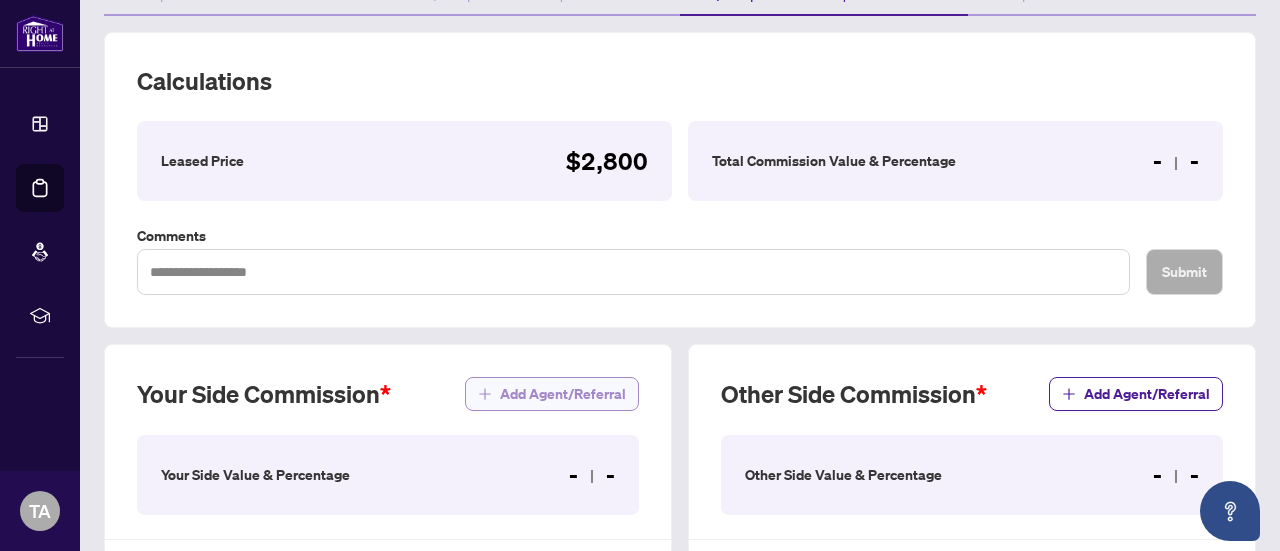 click on "Add Agent/Referral" at bounding box center [563, 394] 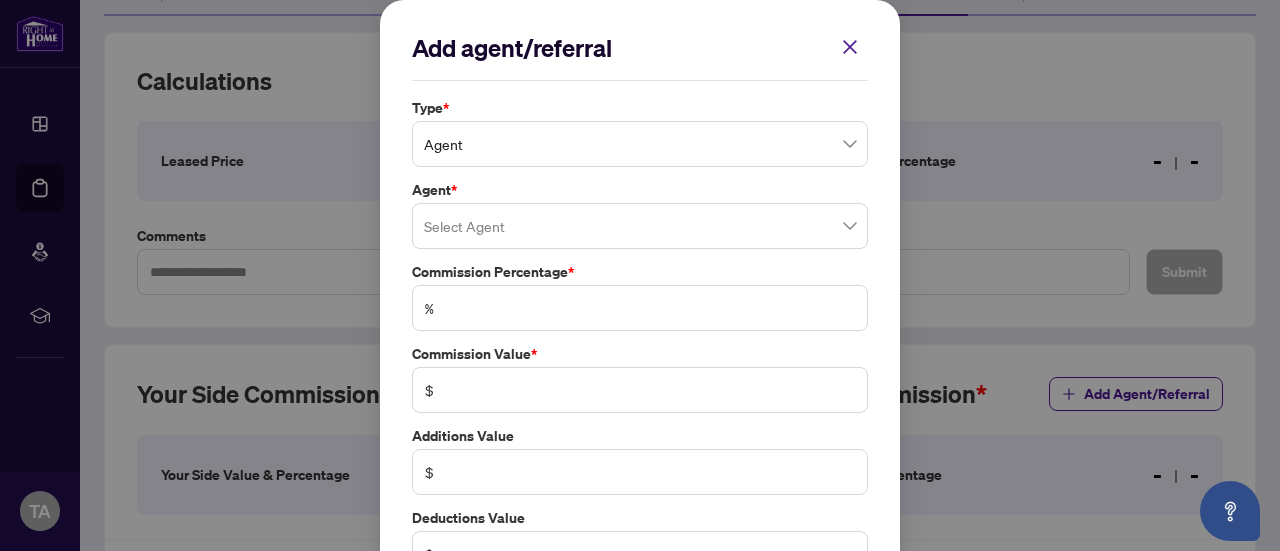 click at bounding box center (640, 226) 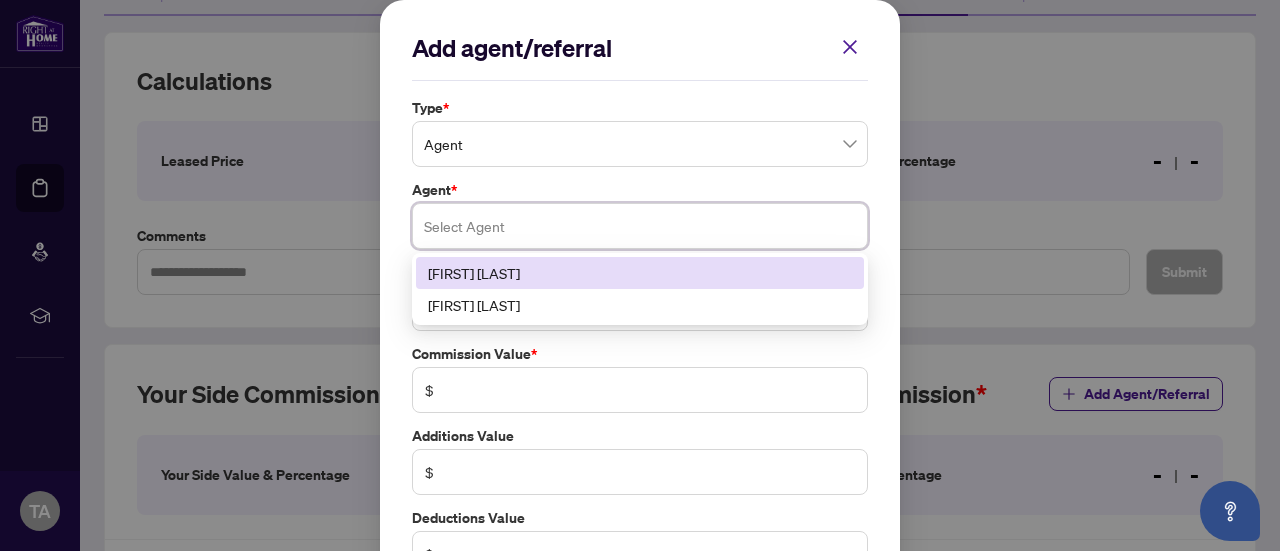 click on "[FIRST] [LAST]" at bounding box center [640, 273] 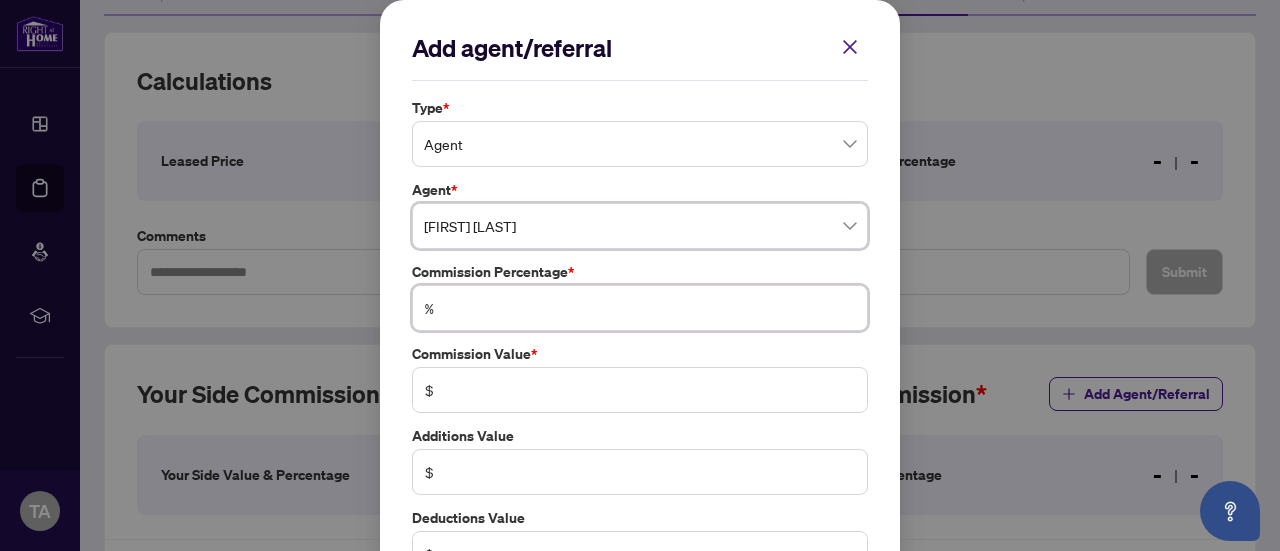 click at bounding box center [650, 308] 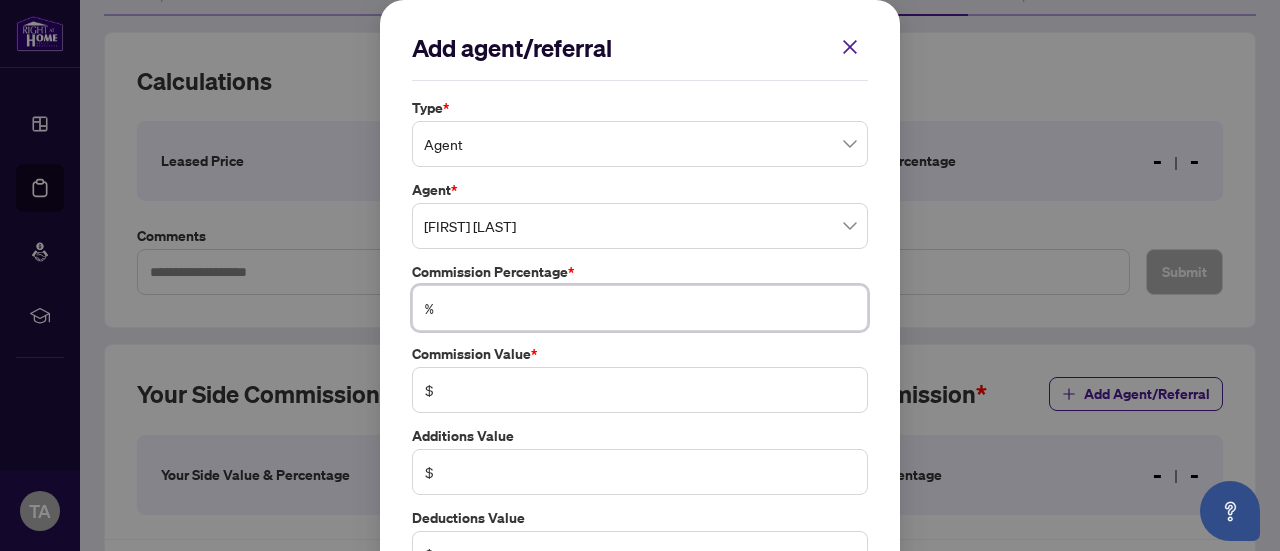 type on "*" 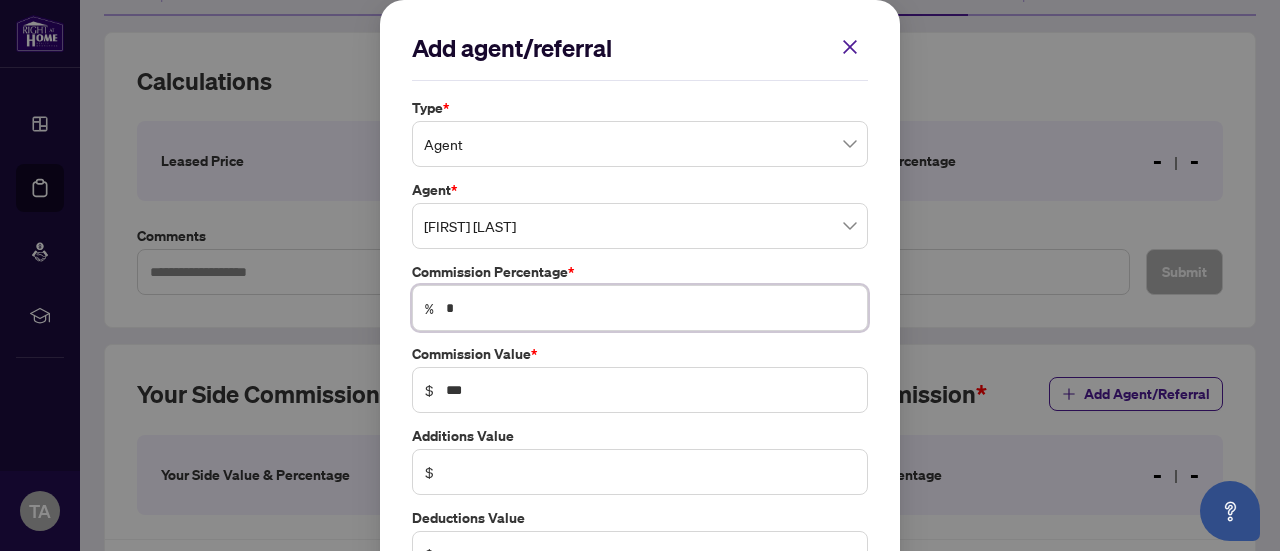 type on "**" 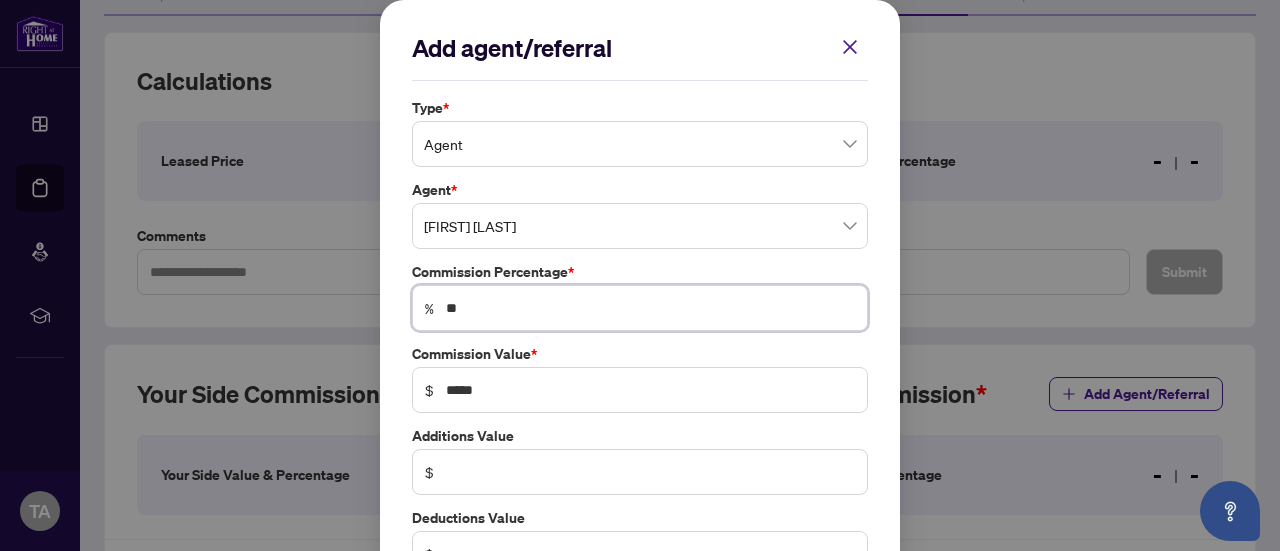 type on "**" 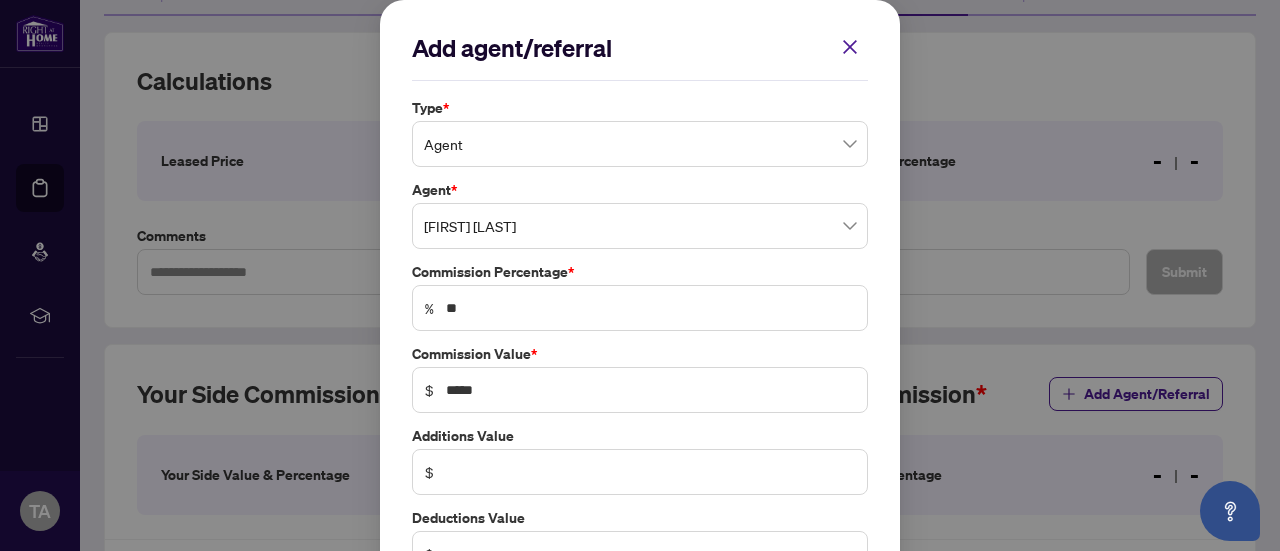 scroll, scrollTop: 136, scrollLeft: 0, axis: vertical 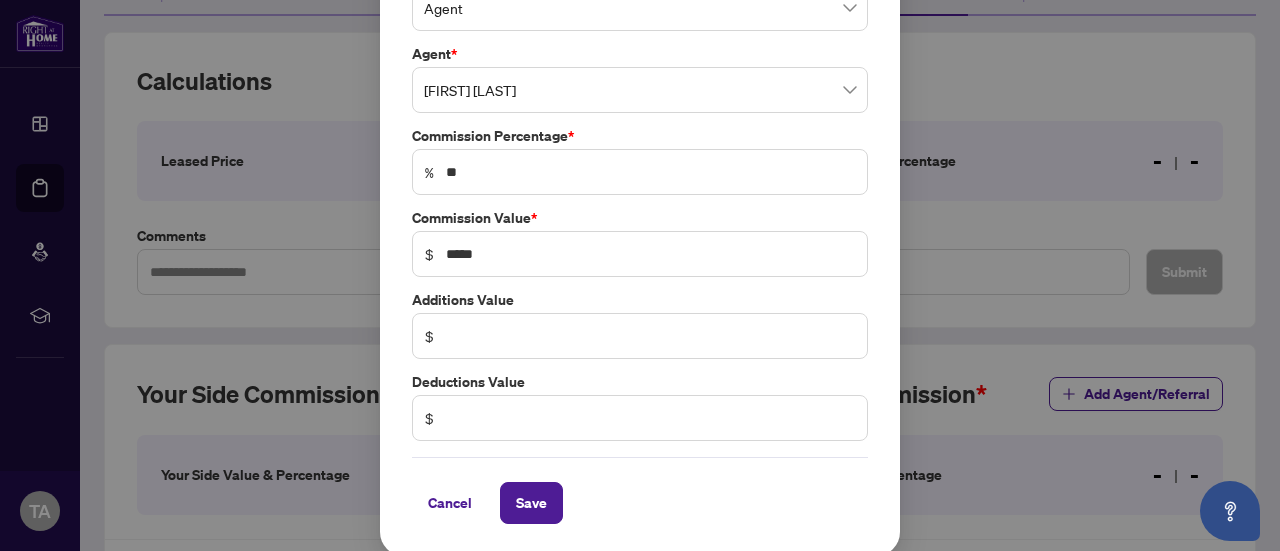 click on "Cancel Save" at bounding box center (640, 490) 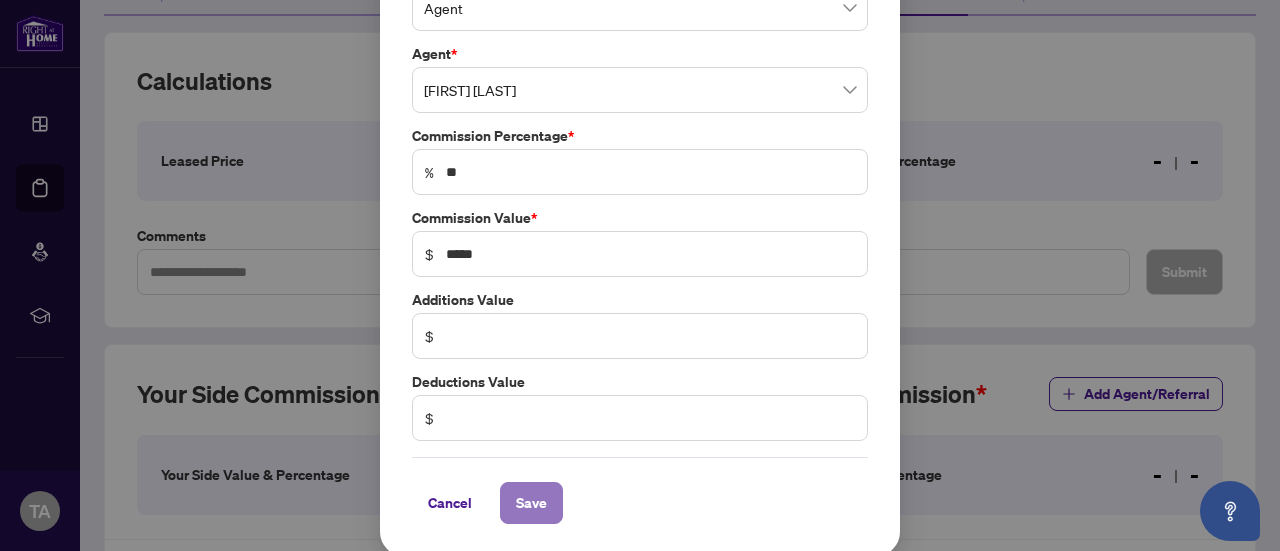 click on "Save" at bounding box center (531, 503) 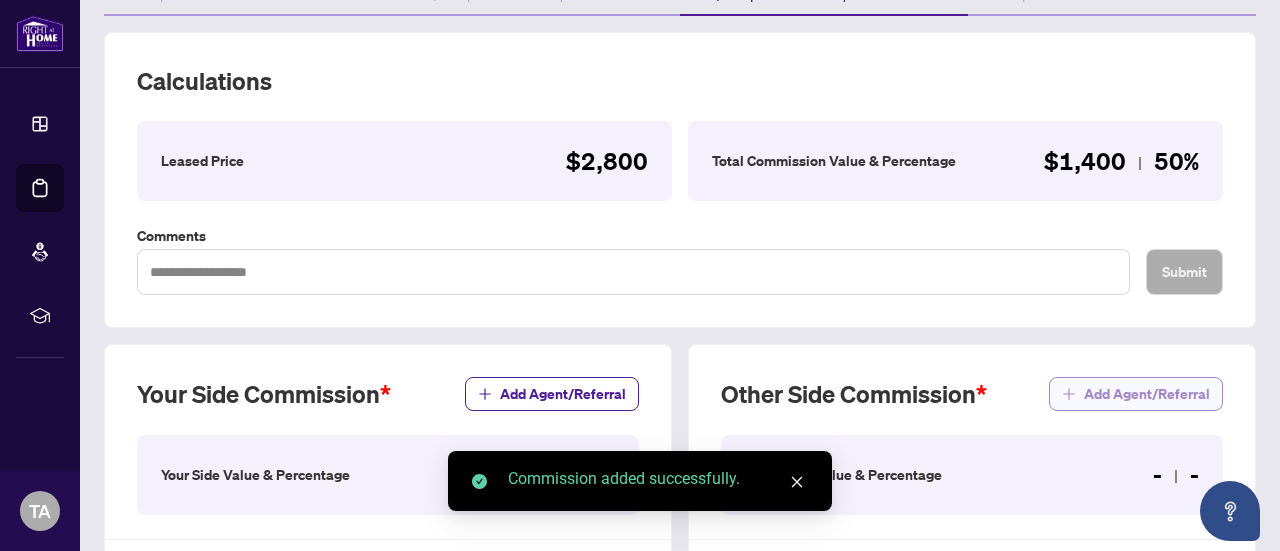 click on "Add Agent/Referral" at bounding box center (1147, 394) 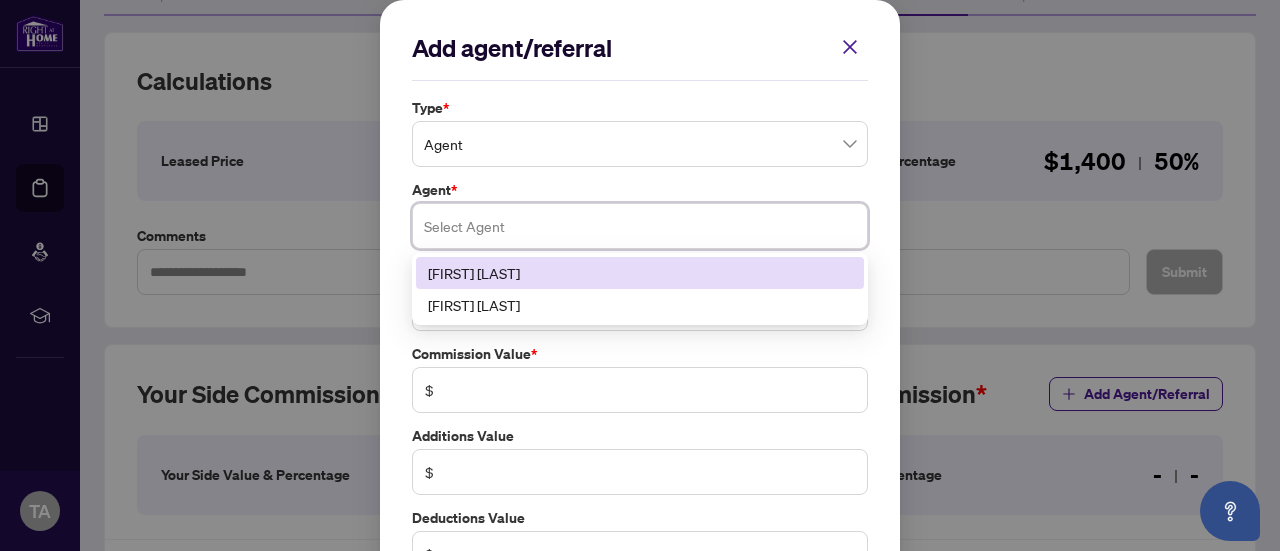 click at bounding box center [640, 226] 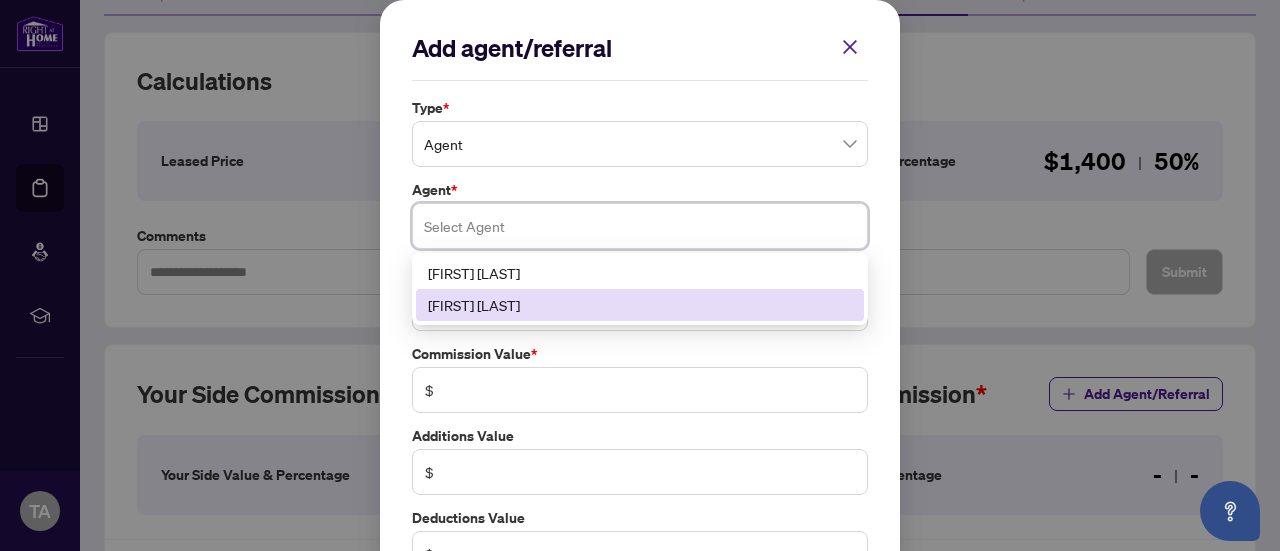 click on "[FIRST] [LAST]" at bounding box center [640, 305] 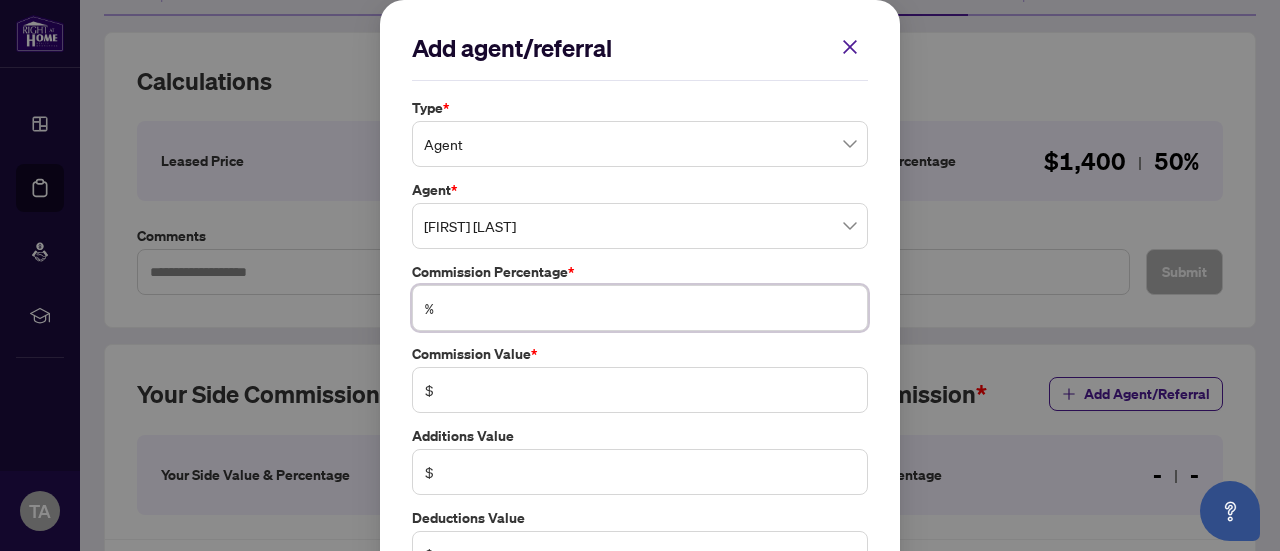 click at bounding box center [650, 308] 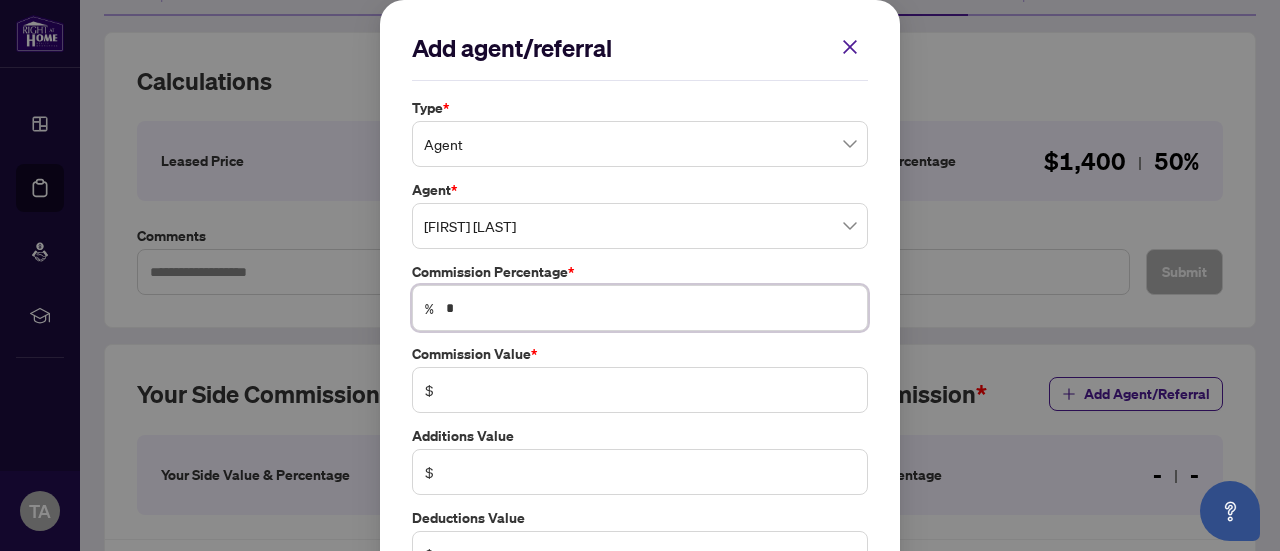 type on "***" 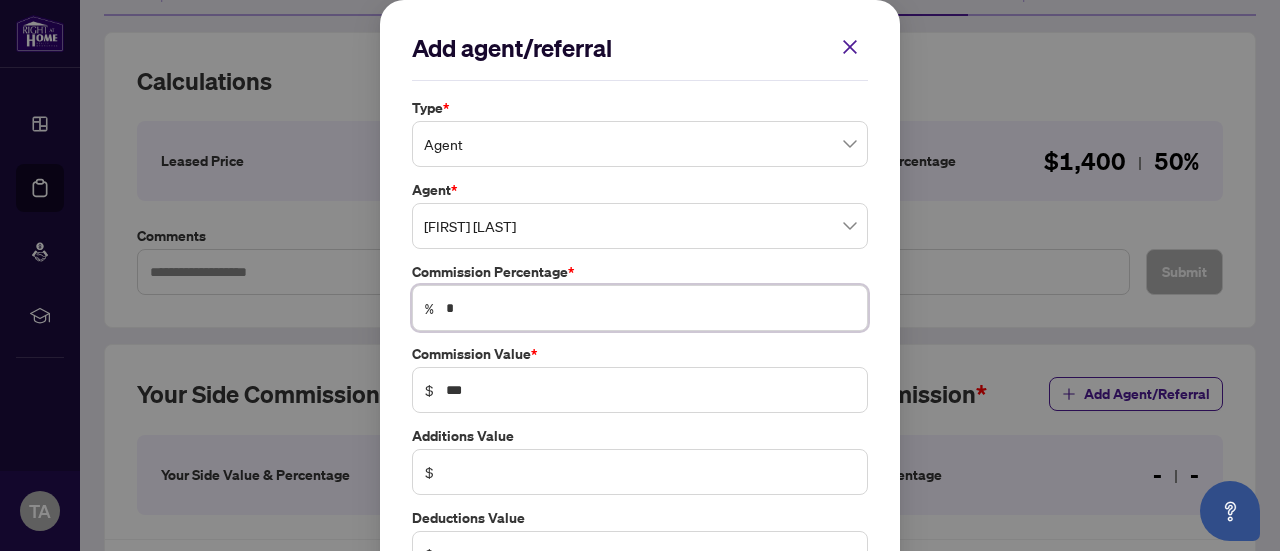 type on "**" 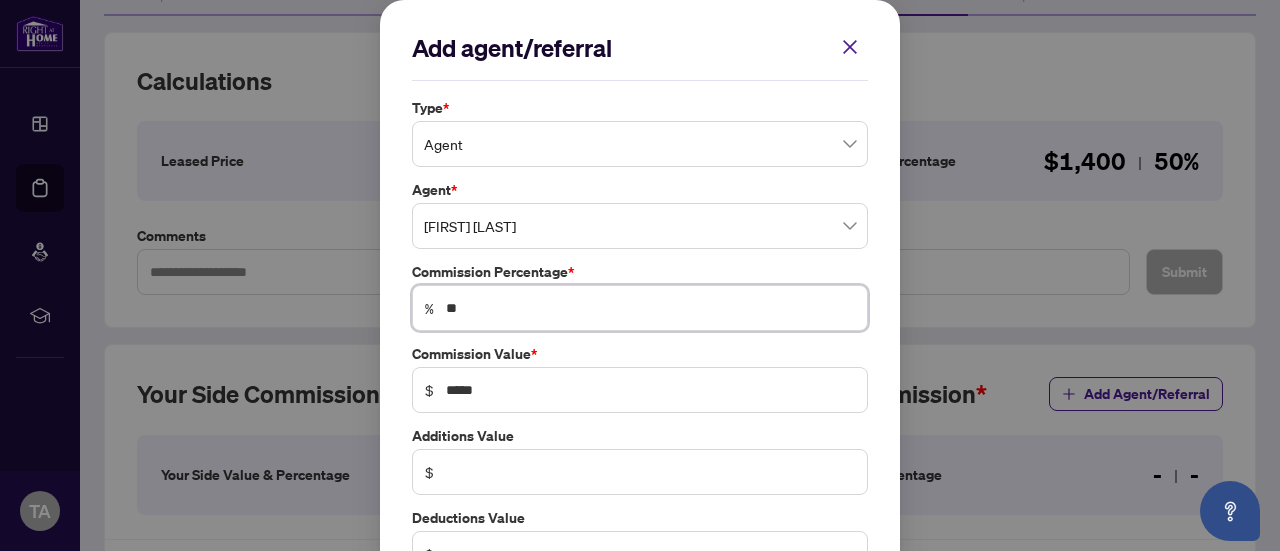 type on "**" 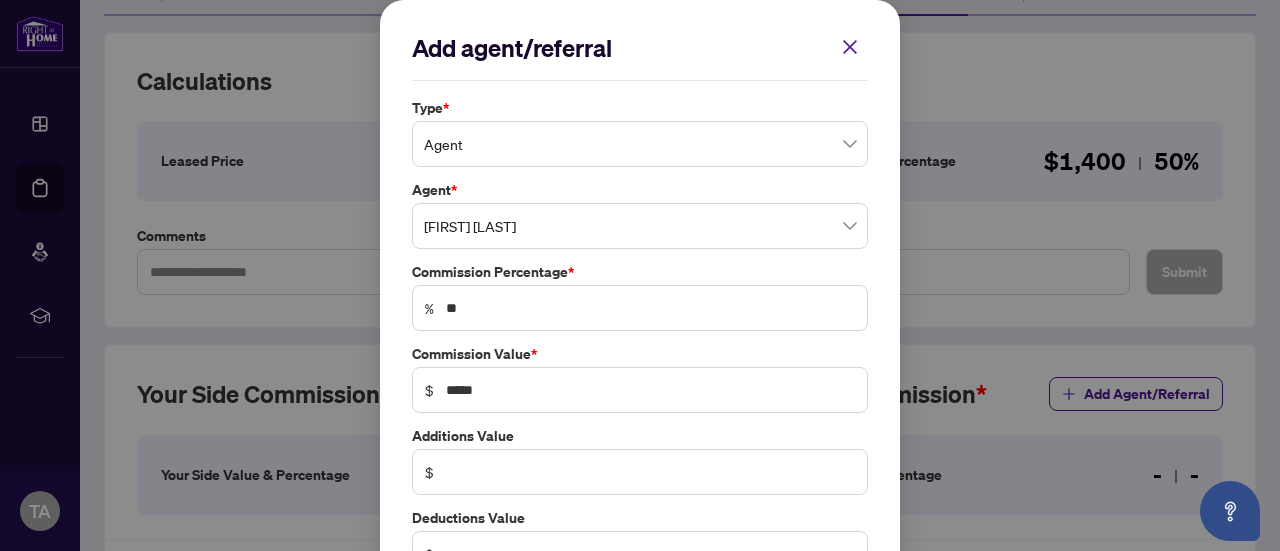 scroll, scrollTop: 136, scrollLeft: 0, axis: vertical 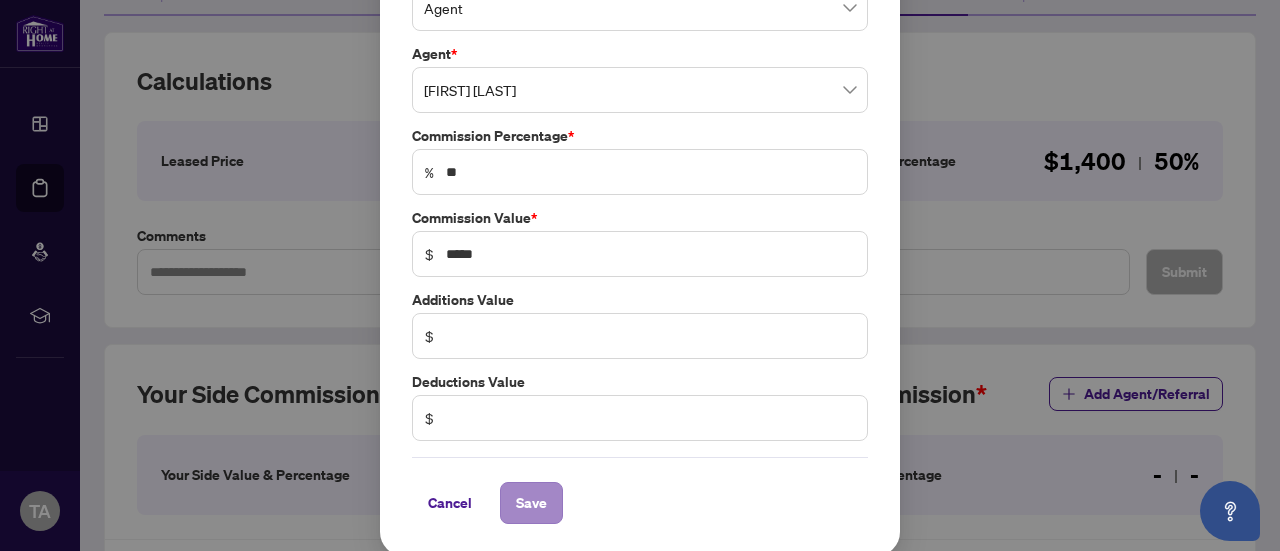 click on "Add agent/referral Type * Agent Agent * [FIRST] [LAST] [NUMBER] [NUMBER] [FIRST] [LAST] Commission Percentage * % ** Commission Value * $ ***** Additions Value $ Deductions Value $ Cancel Save Cancel OK" at bounding box center [640, 210] 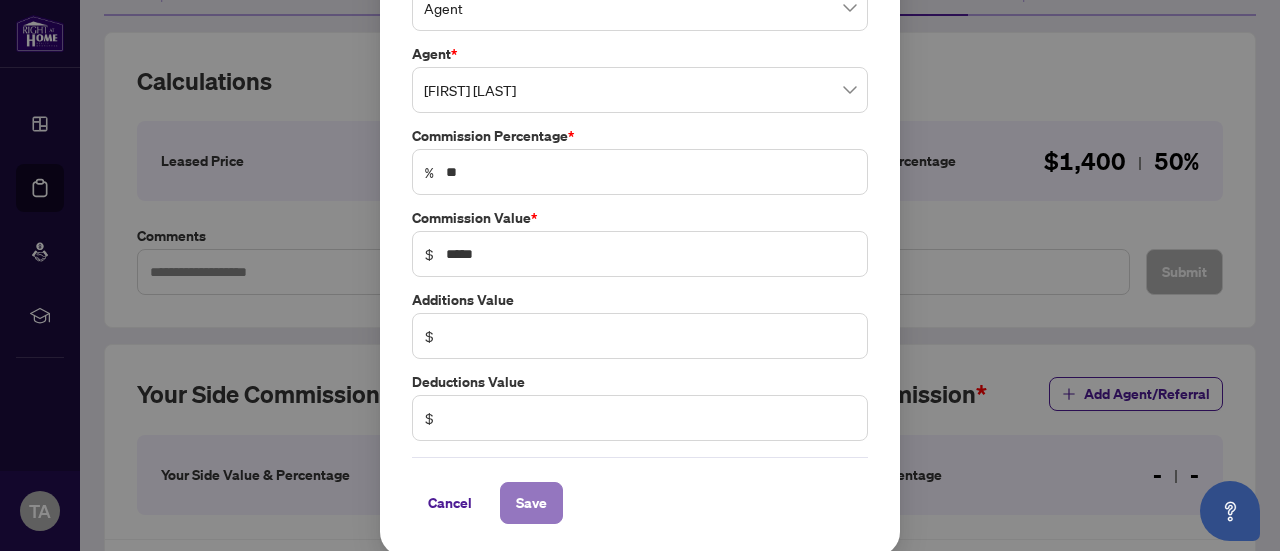 click on "Save" at bounding box center (531, 503) 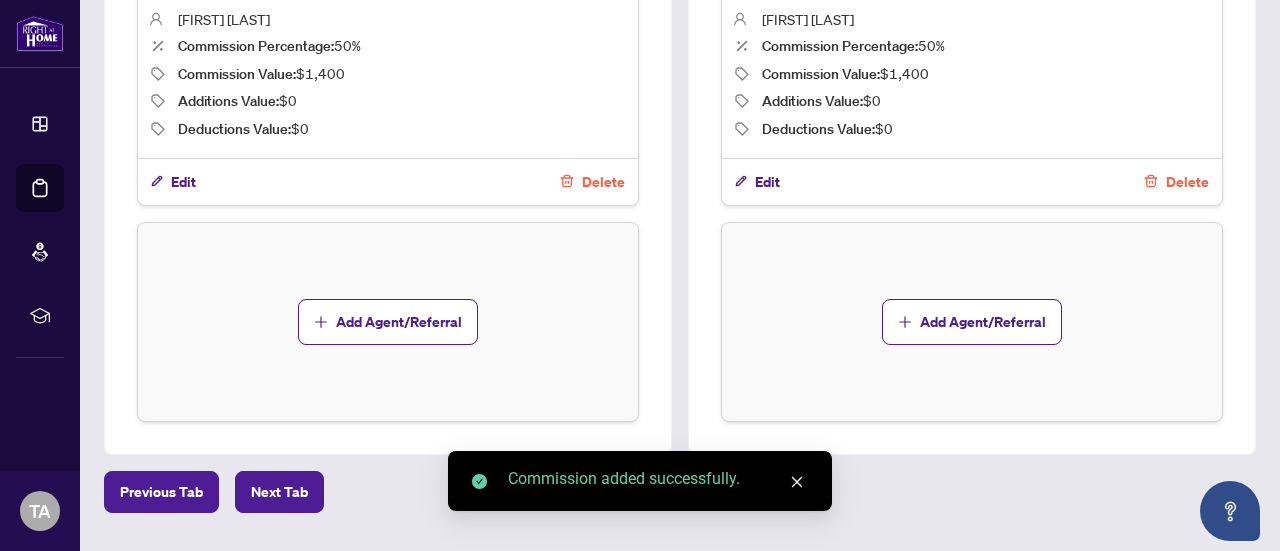 scroll, scrollTop: 892, scrollLeft: 0, axis: vertical 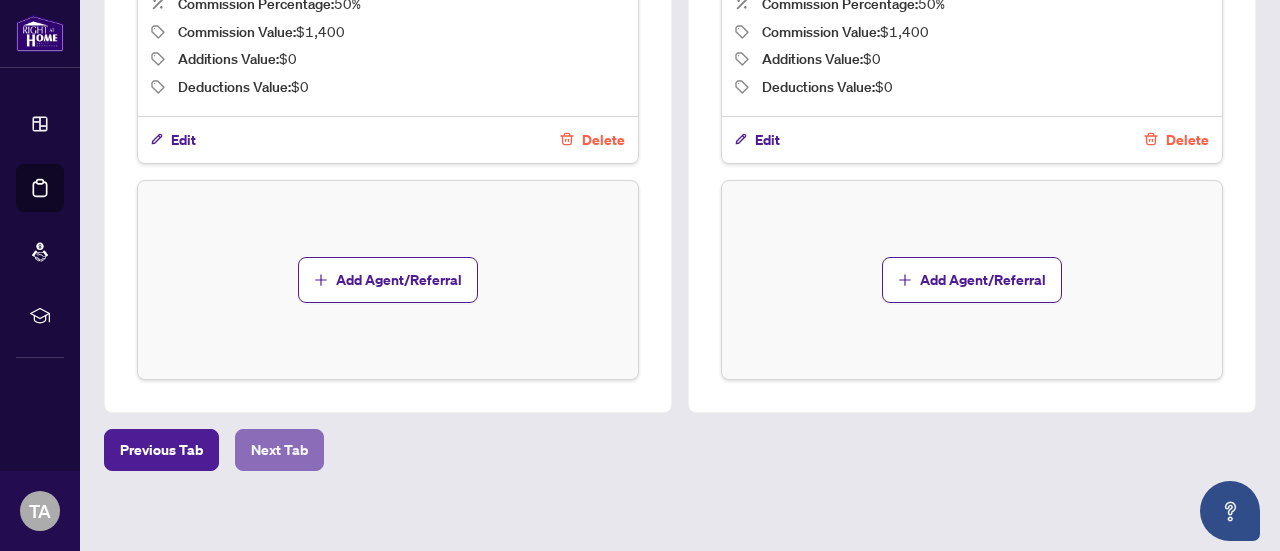 click on "Next Tab" at bounding box center [279, 450] 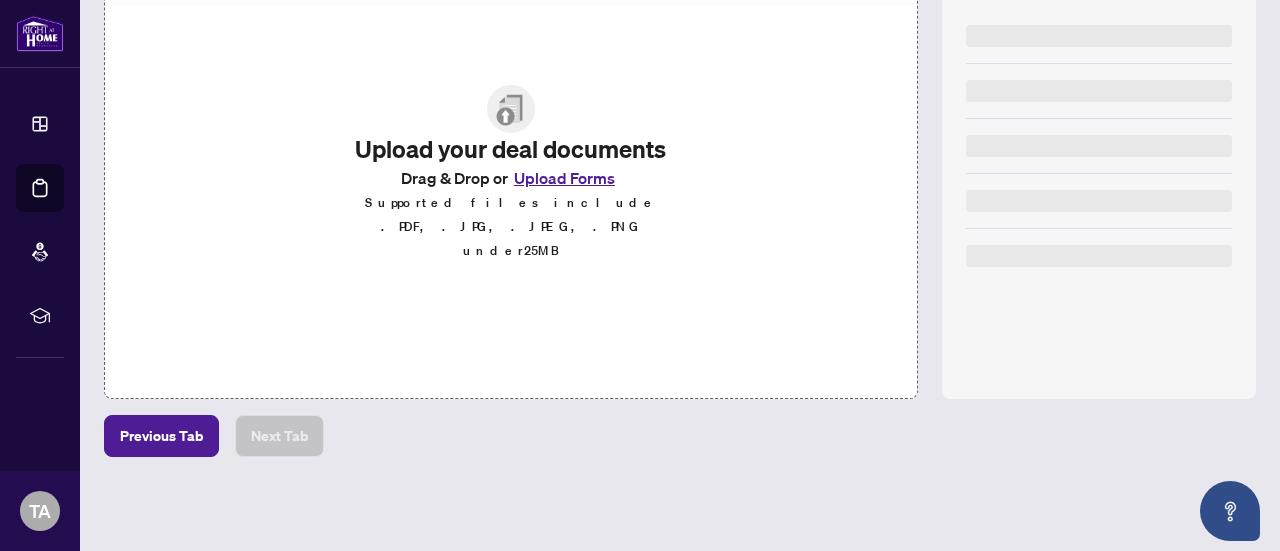 scroll, scrollTop: 0, scrollLeft: 0, axis: both 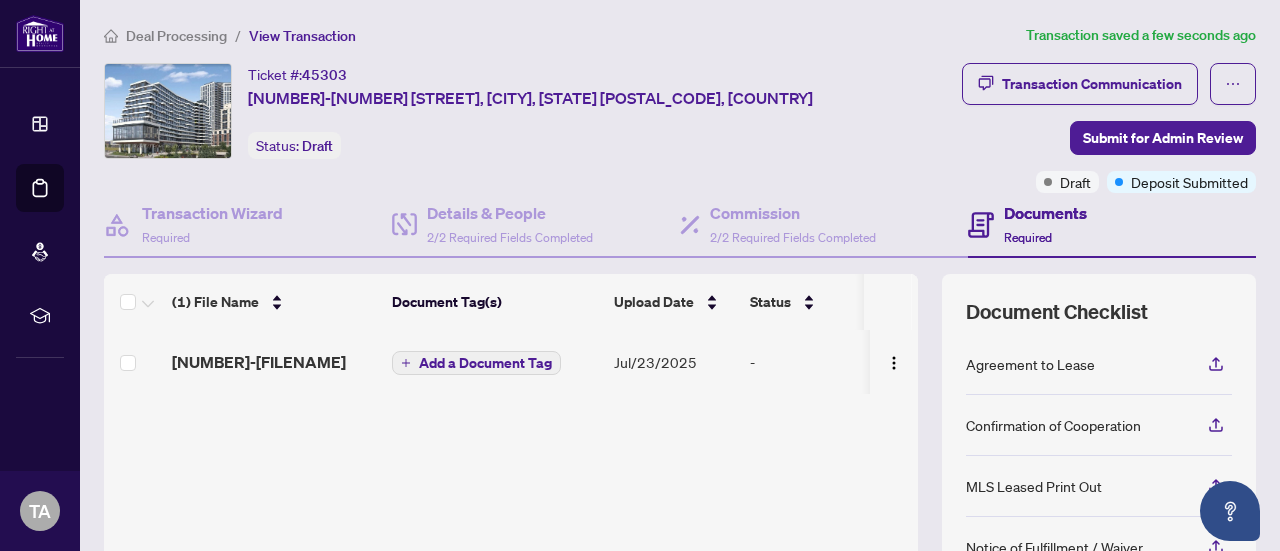 click on "Add a Document Tag" at bounding box center [485, 363] 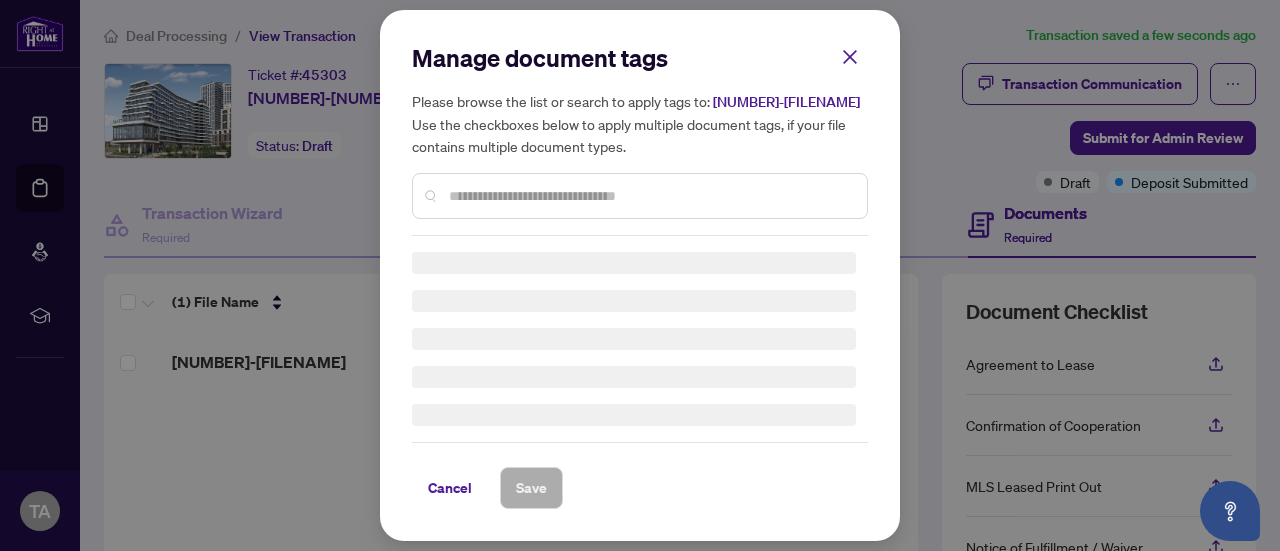 click at bounding box center (650, 196) 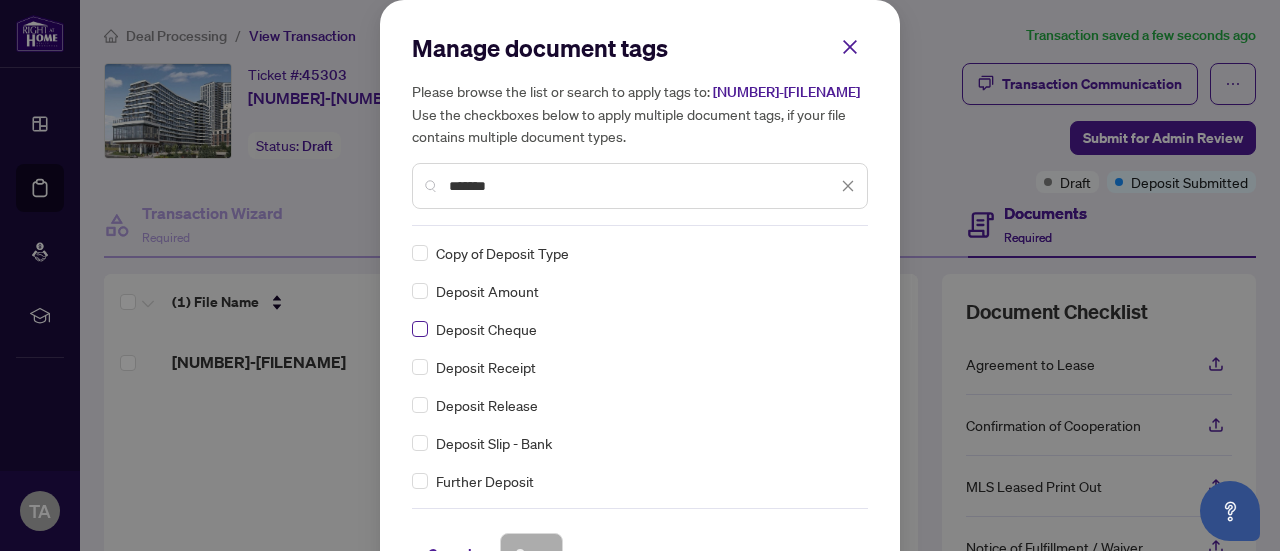 type on "*******" 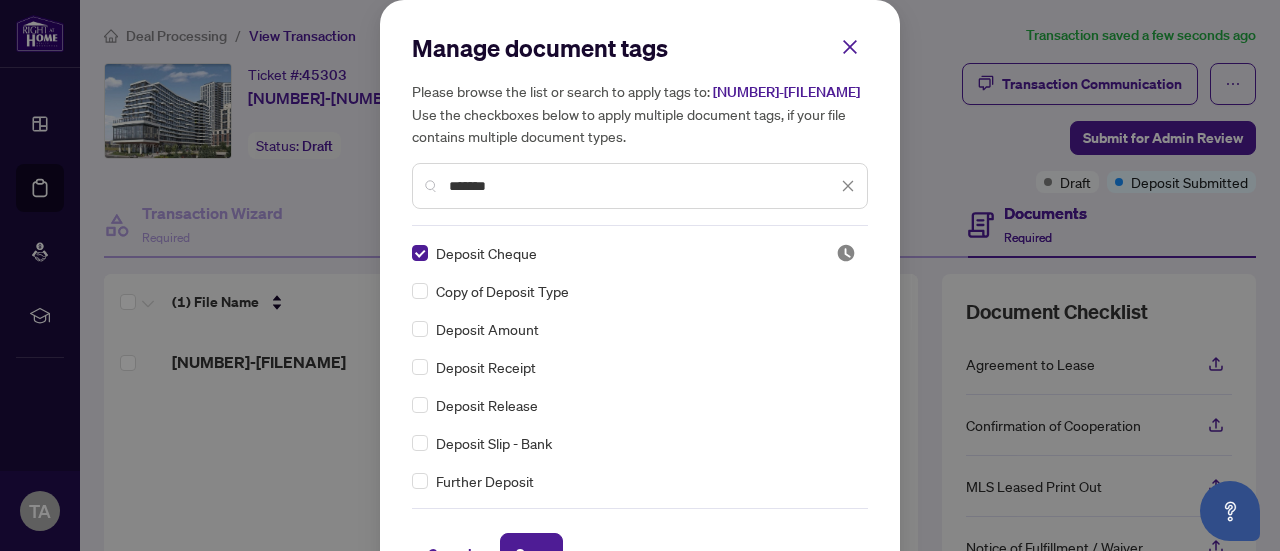scroll, scrollTop: 75, scrollLeft: 0, axis: vertical 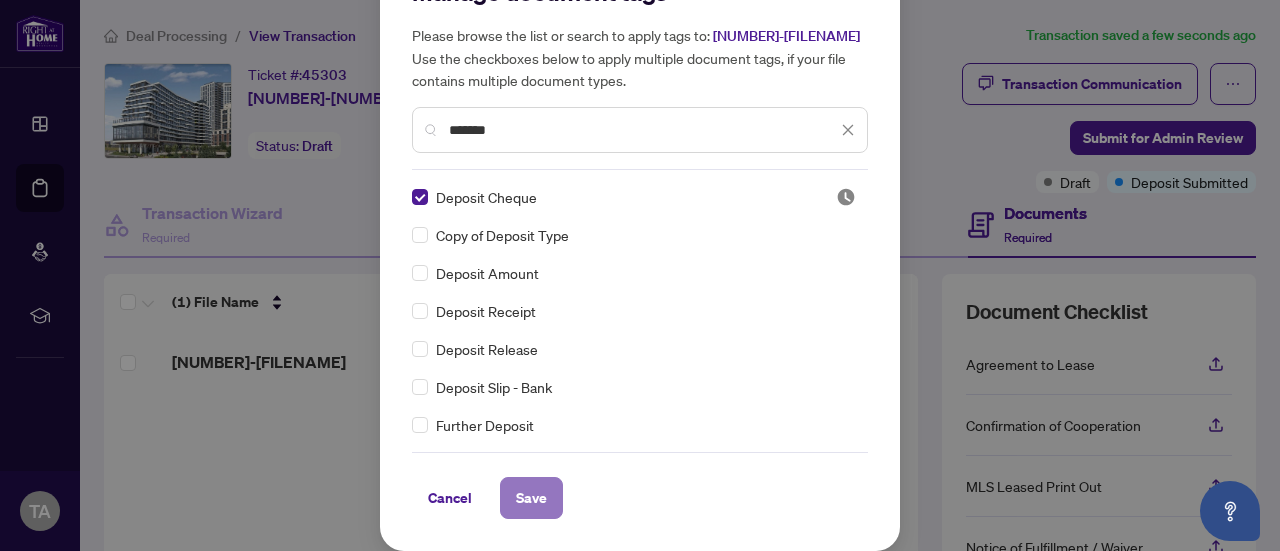 click on "Save" at bounding box center [531, 498] 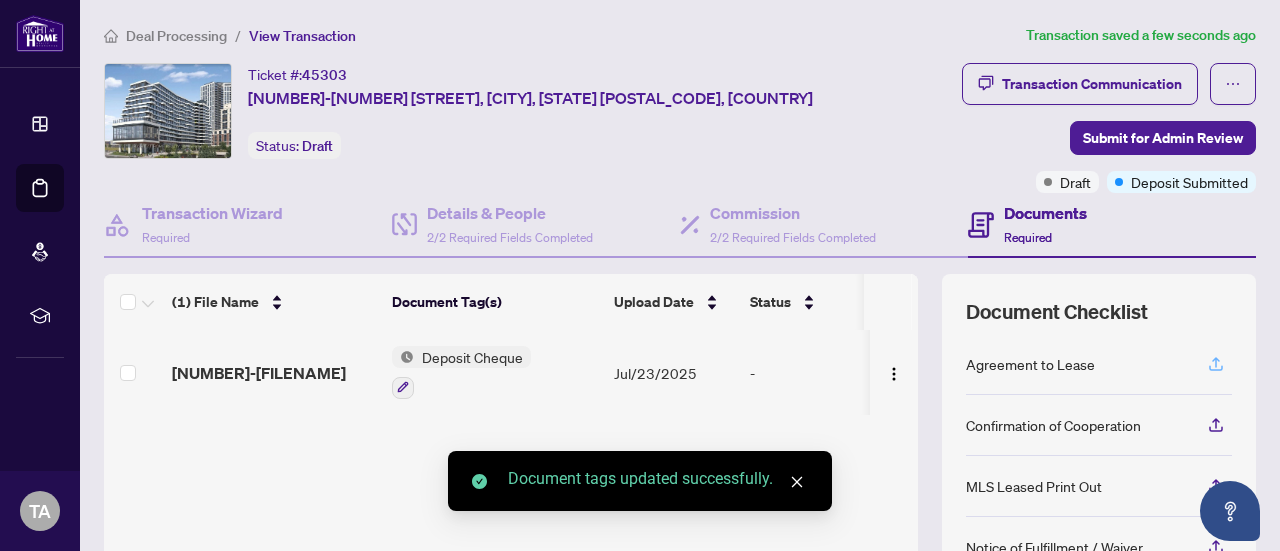 click 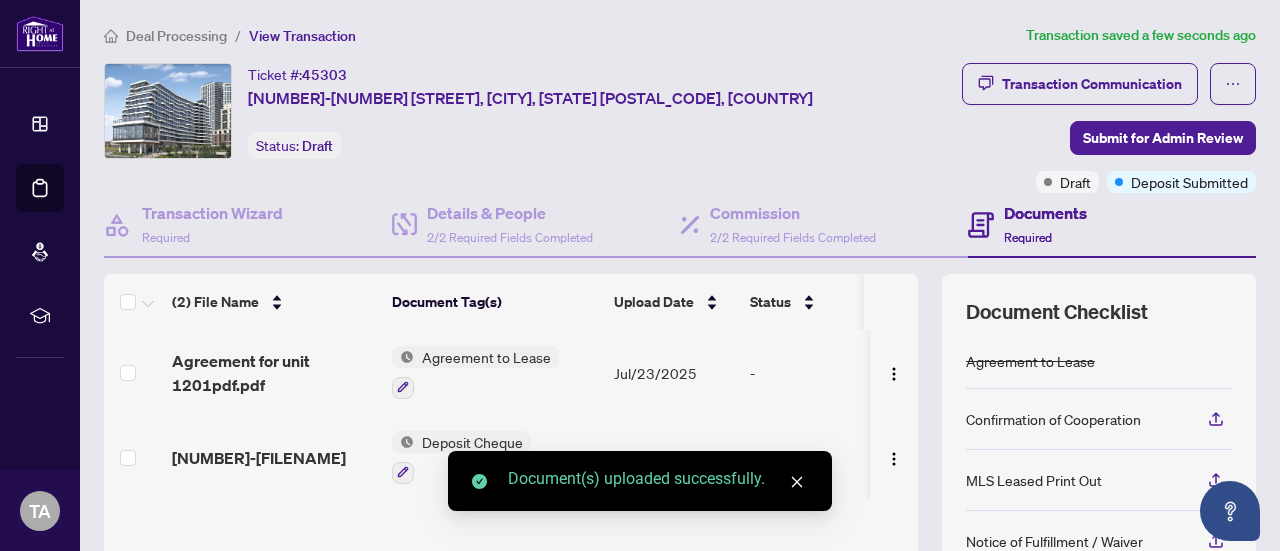 click 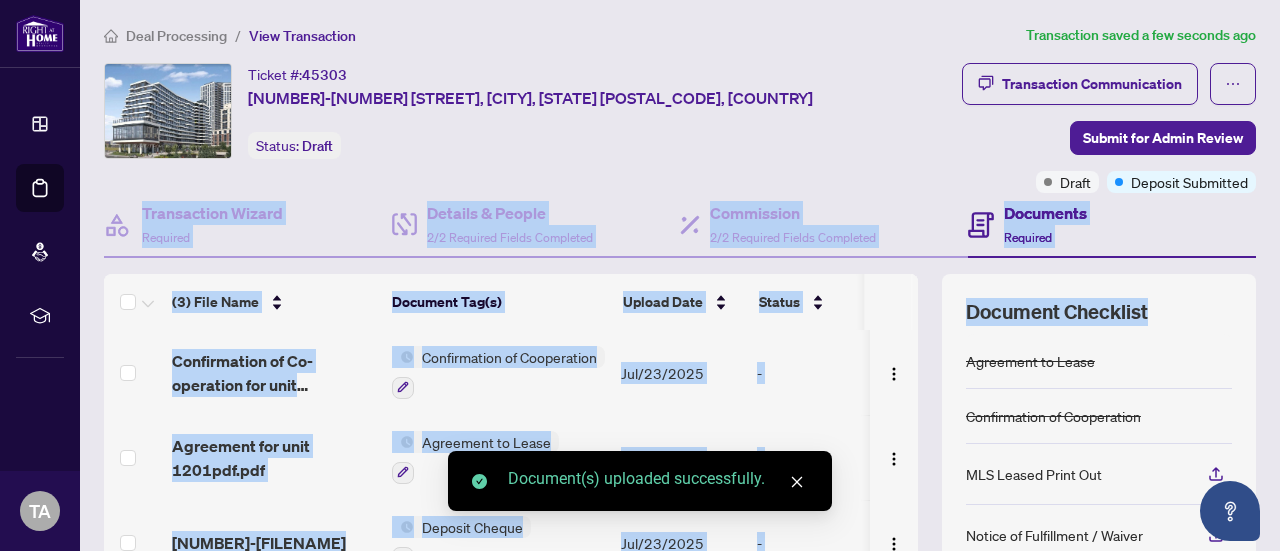 drag, startPoint x: 1274, startPoint y: 179, endPoint x: 1270, endPoint y: 325, distance: 146.05478 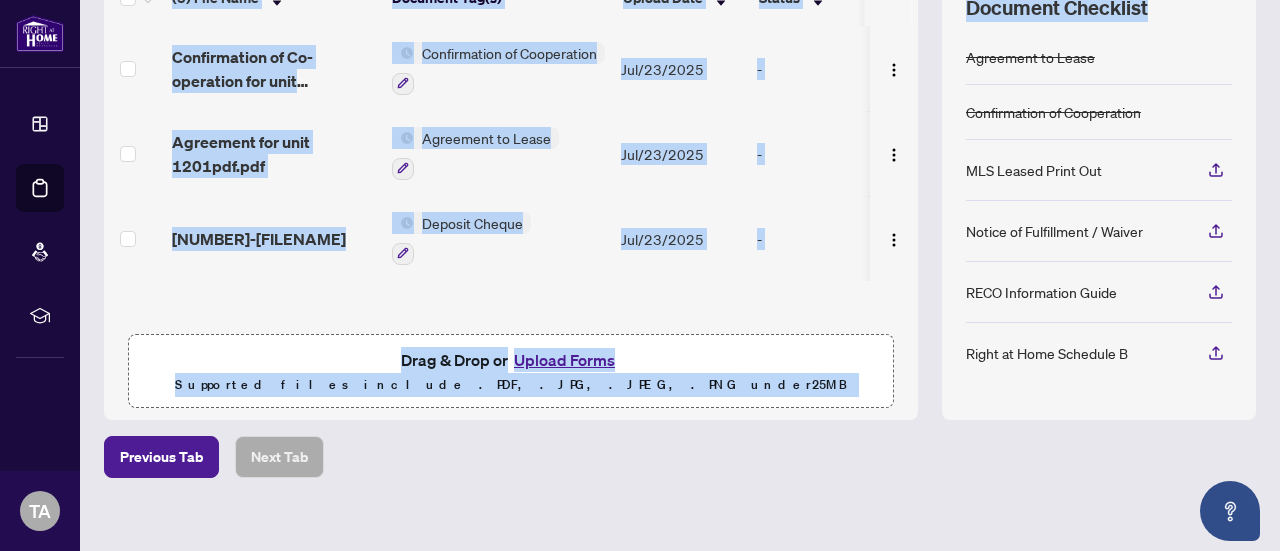 scroll, scrollTop: 314, scrollLeft: 0, axis: vertical 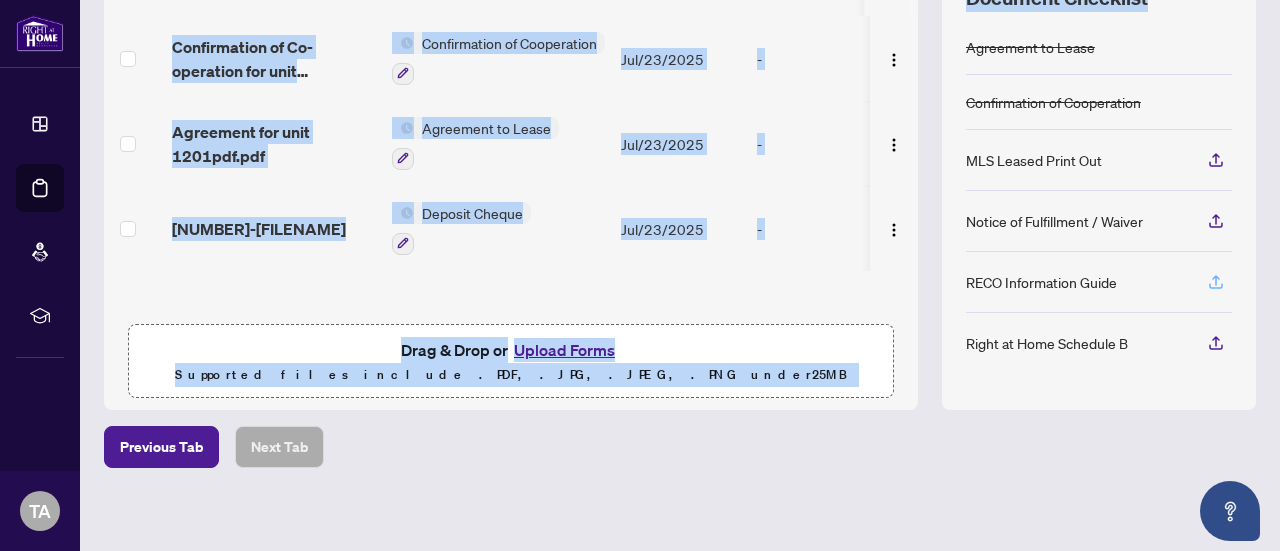 click 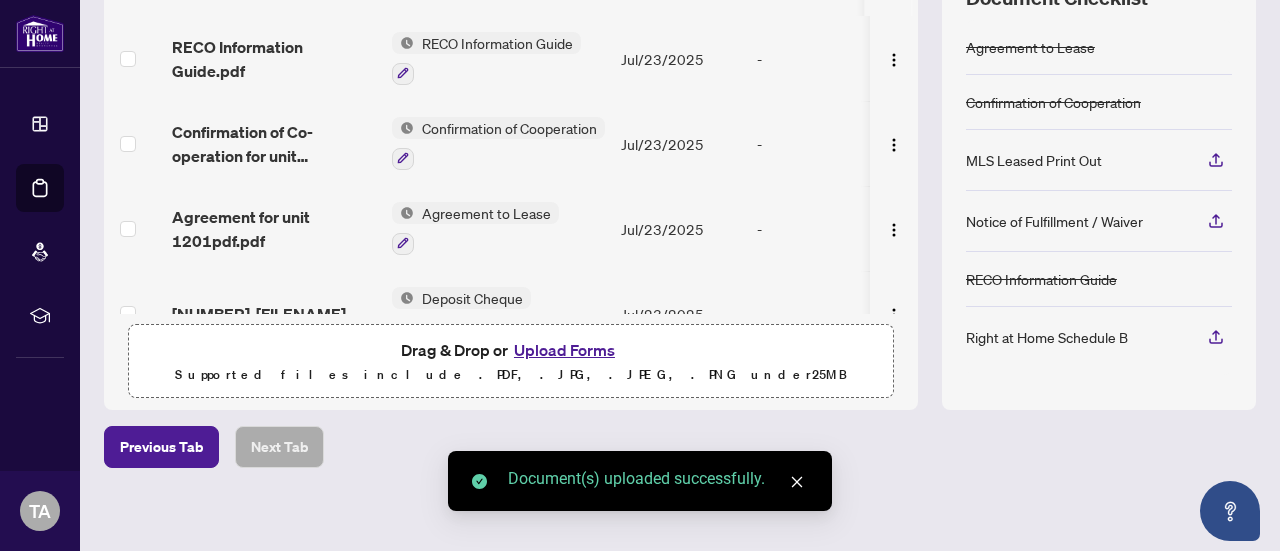 click on "Previous Tab Next Tab" at bounding box center (680, 447) 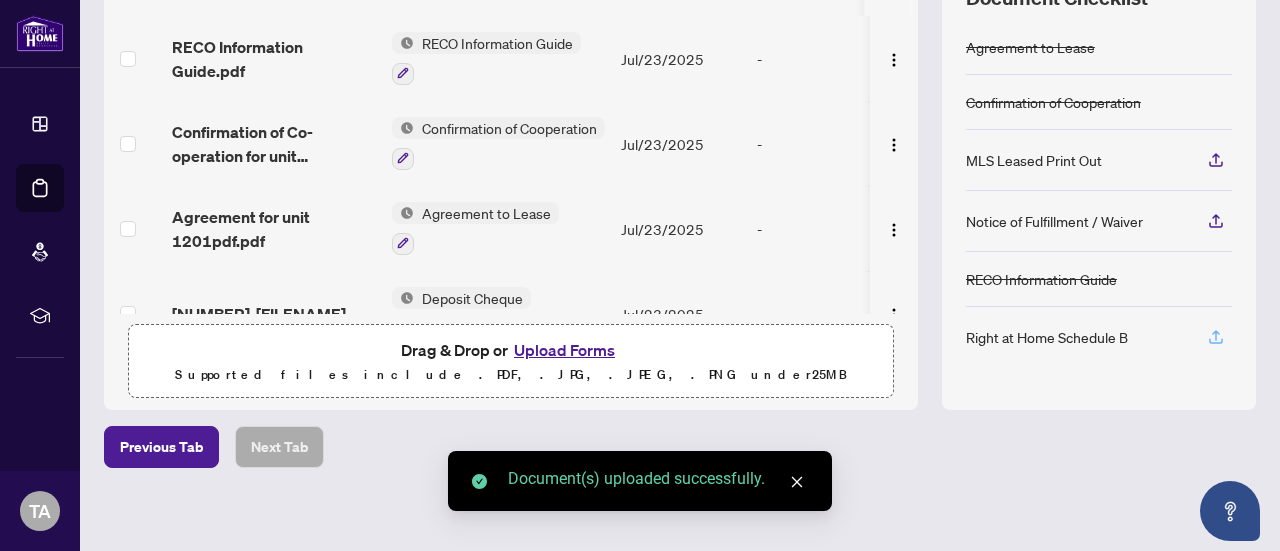 click 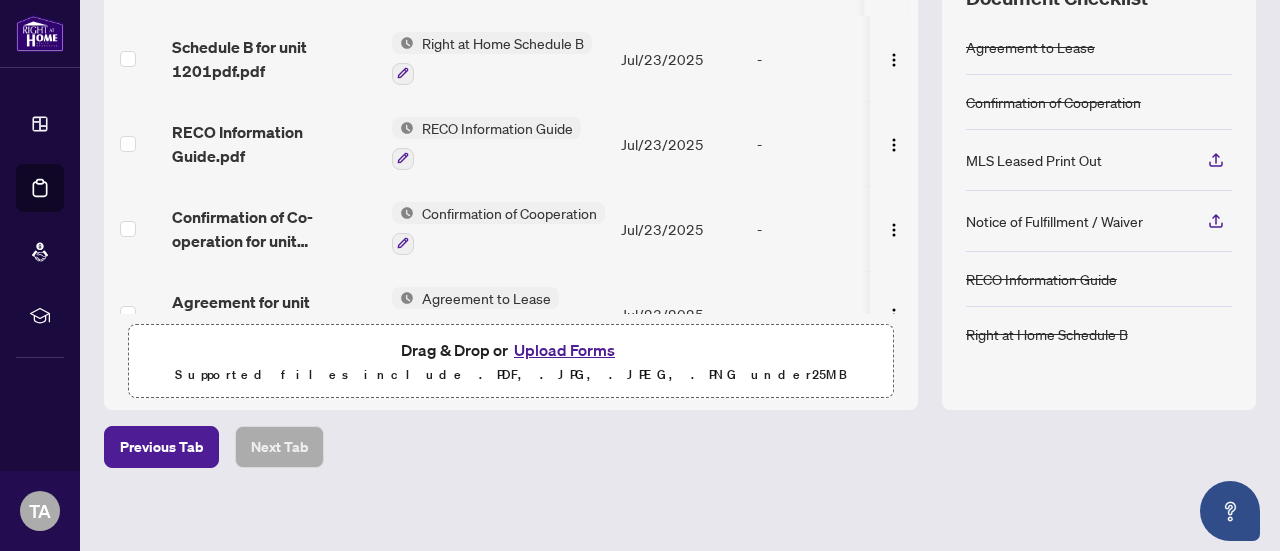click on "Upload Forms" at bounding box center (564, 350) 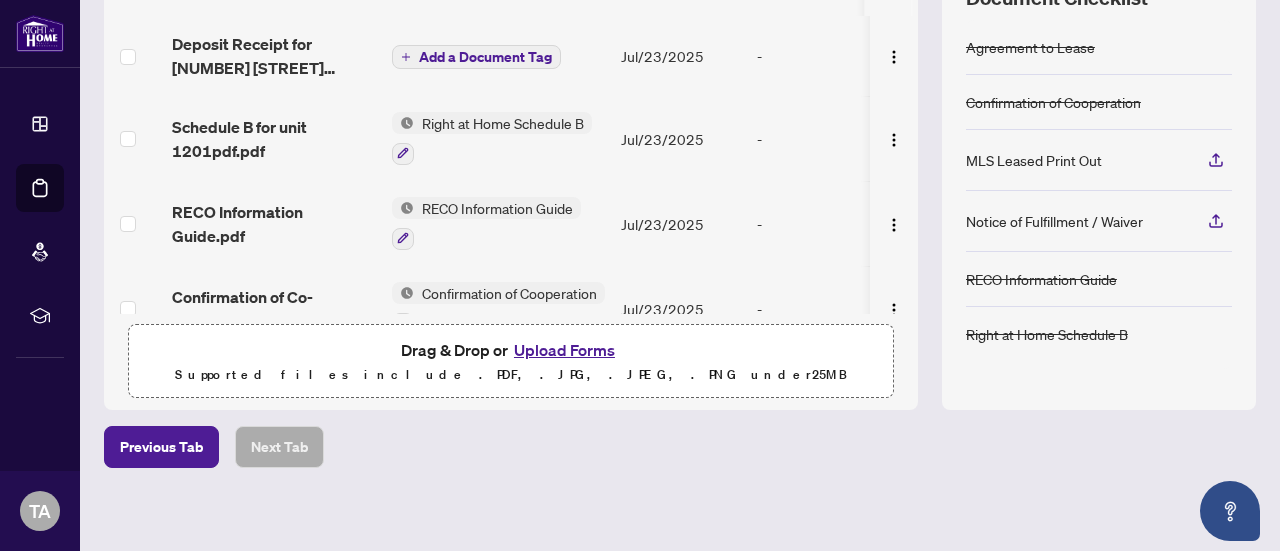 click on "Add a Document Tag" at bounding box center [485, 57] 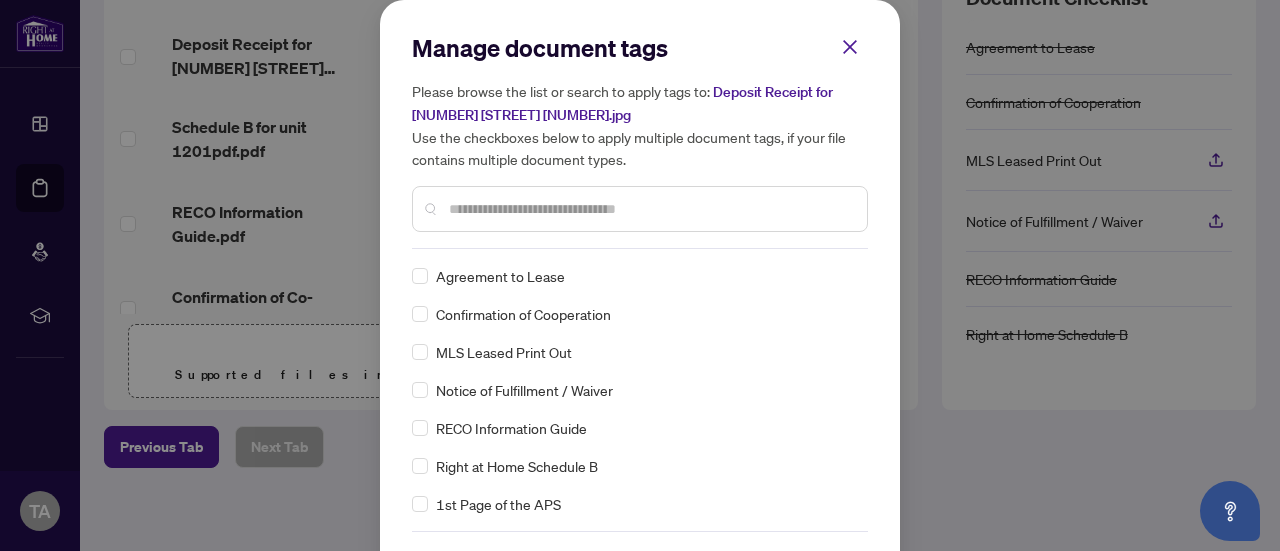 click at bounding box center [650, 209] 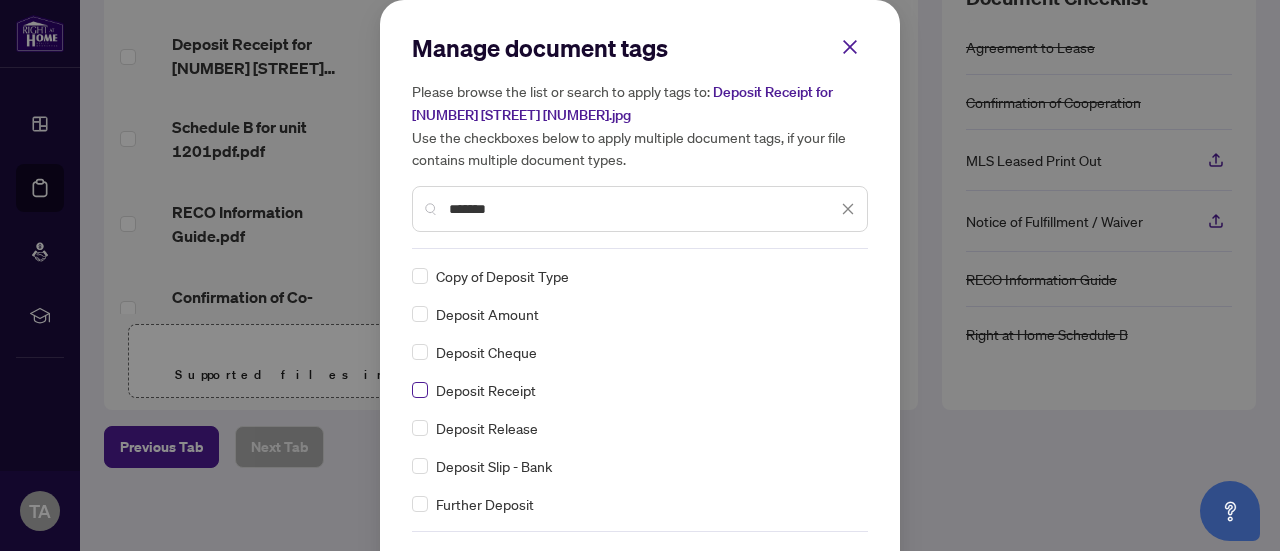 type on "*******" 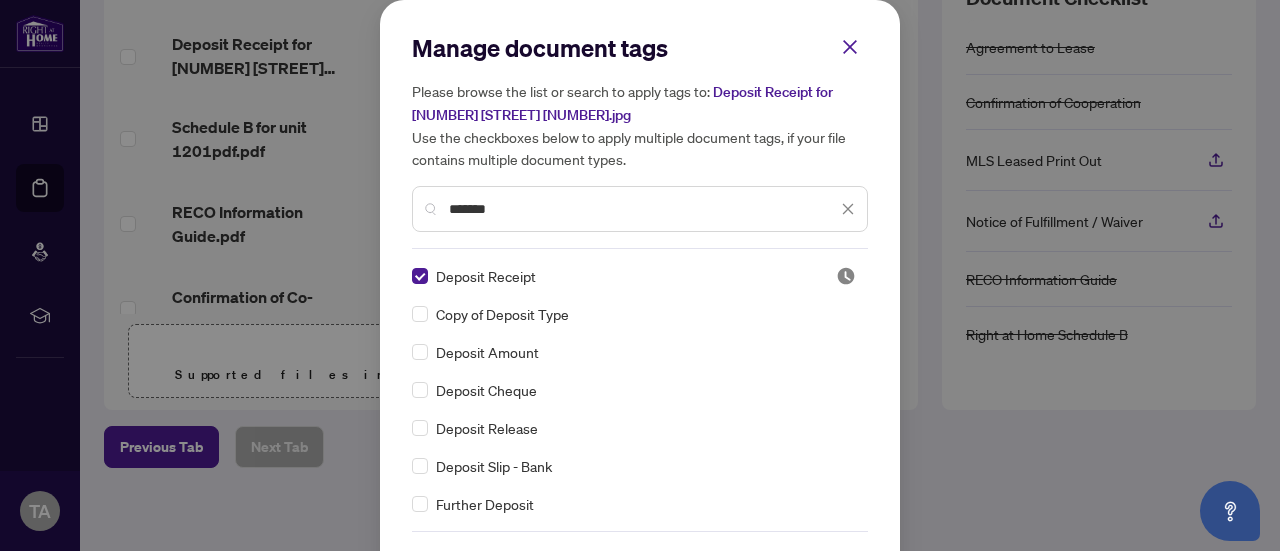 scroll, scrollTop: 75, scrollLeft: 0, axis: vertical 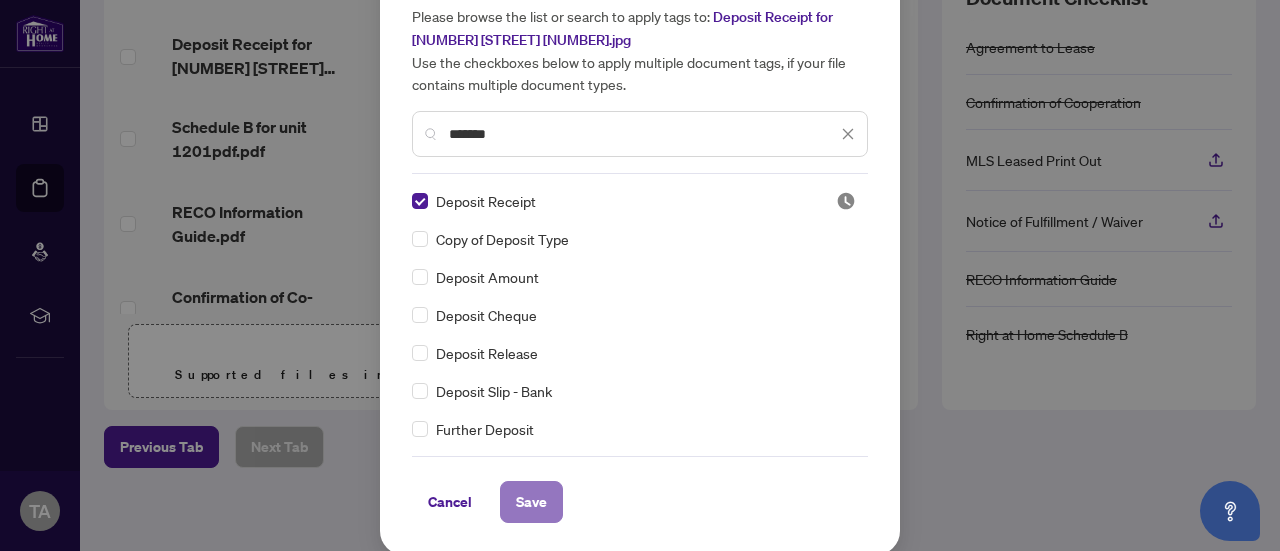 click on "Save" at bounding box center (531, 502) 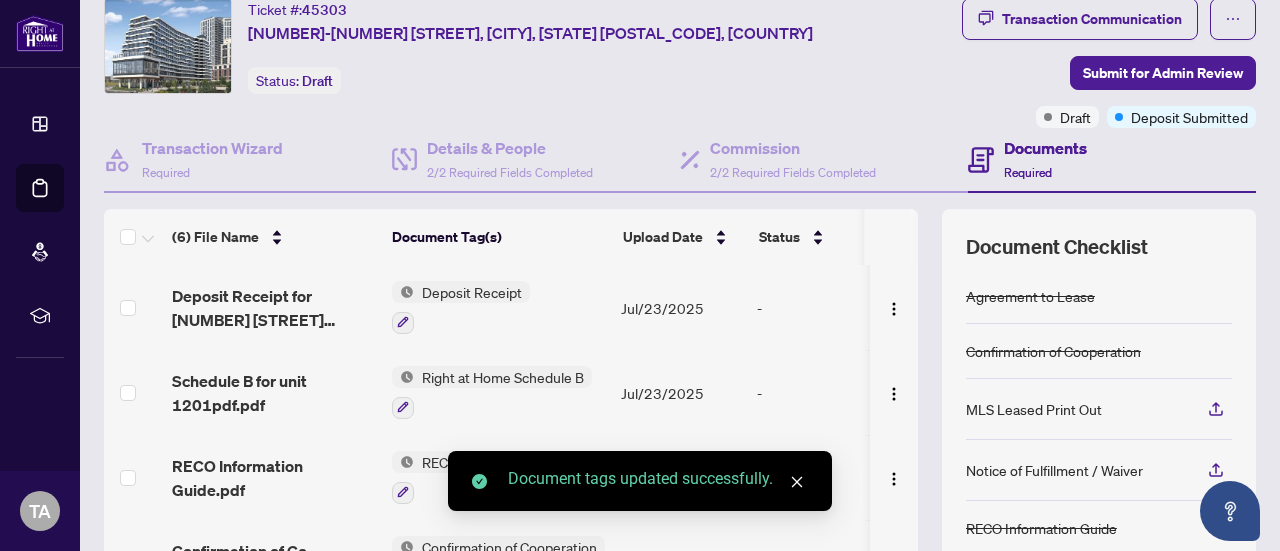 scroll, scrollTop: 0, scrollLeft: 0, axis: both 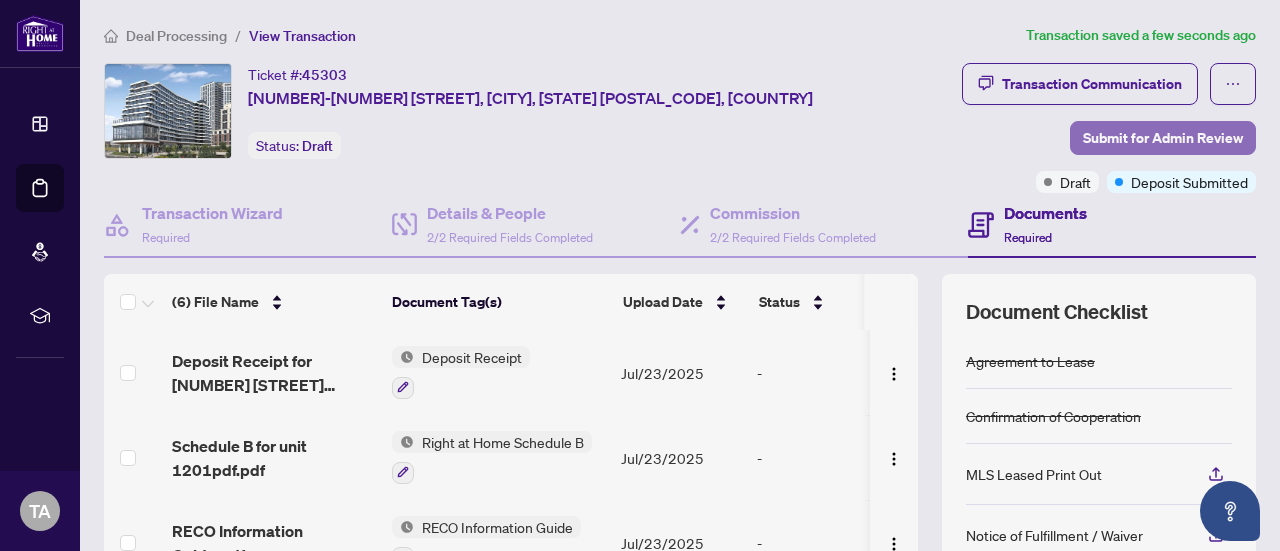 click on "Submit for Admin Review" at bounding box center (1163, 138) 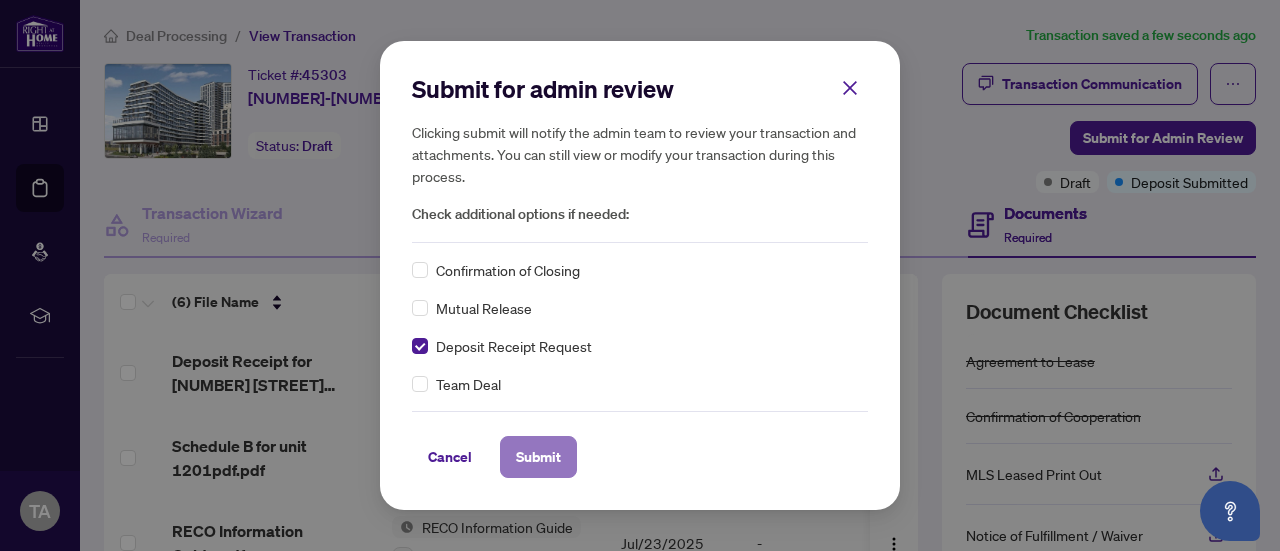click on "Submit" at bounding box center [538, 457] 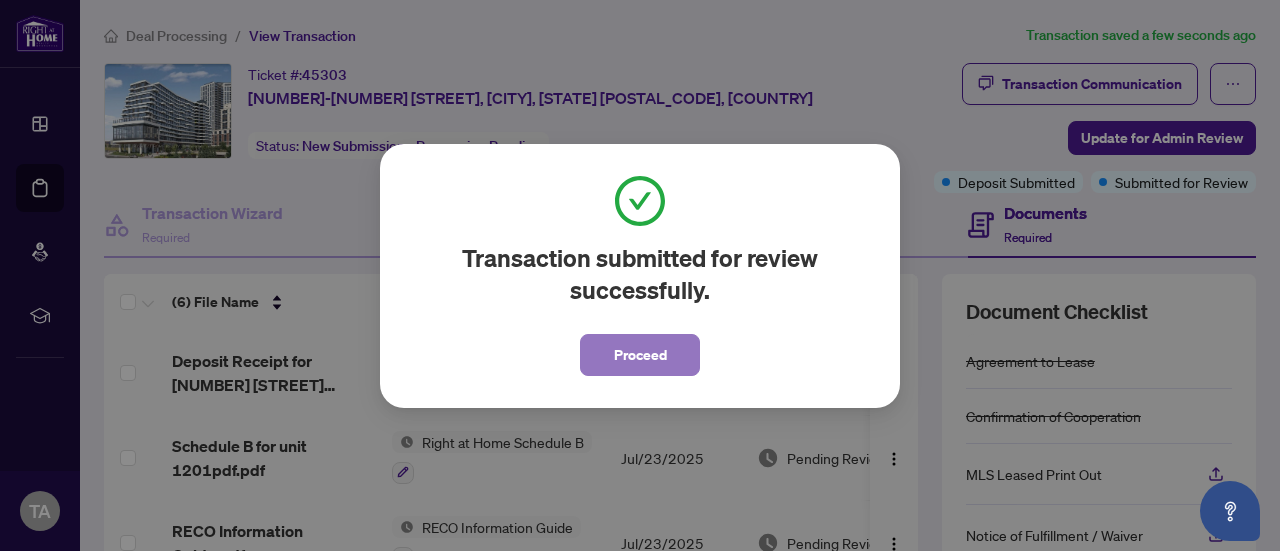 click on "Proceed" at bounding box center [640, 355] 